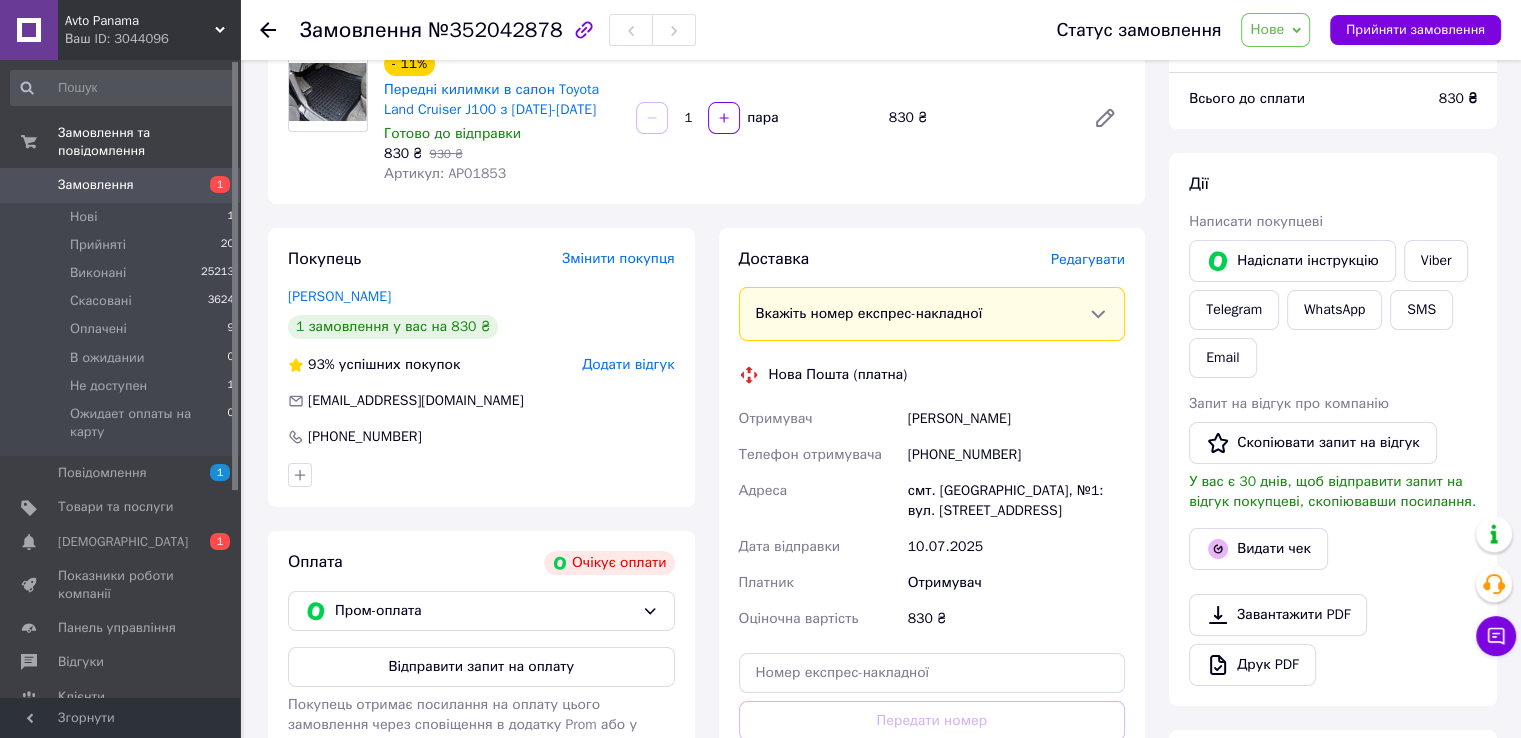 scroll, scrollTop: 200, scrollLeft: 0, axis: vertical 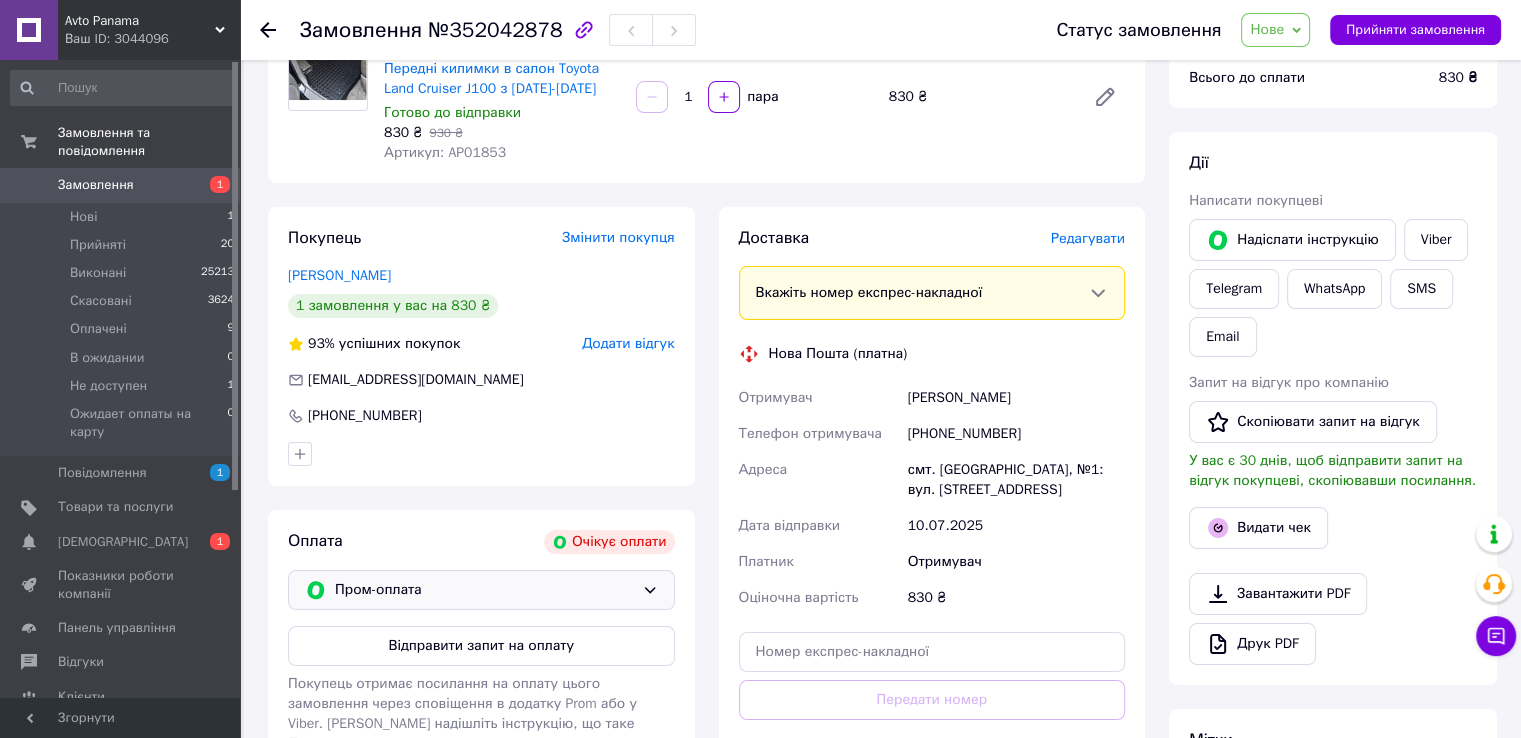 click on "Пром-оплата" at bounding box center (484, 590) 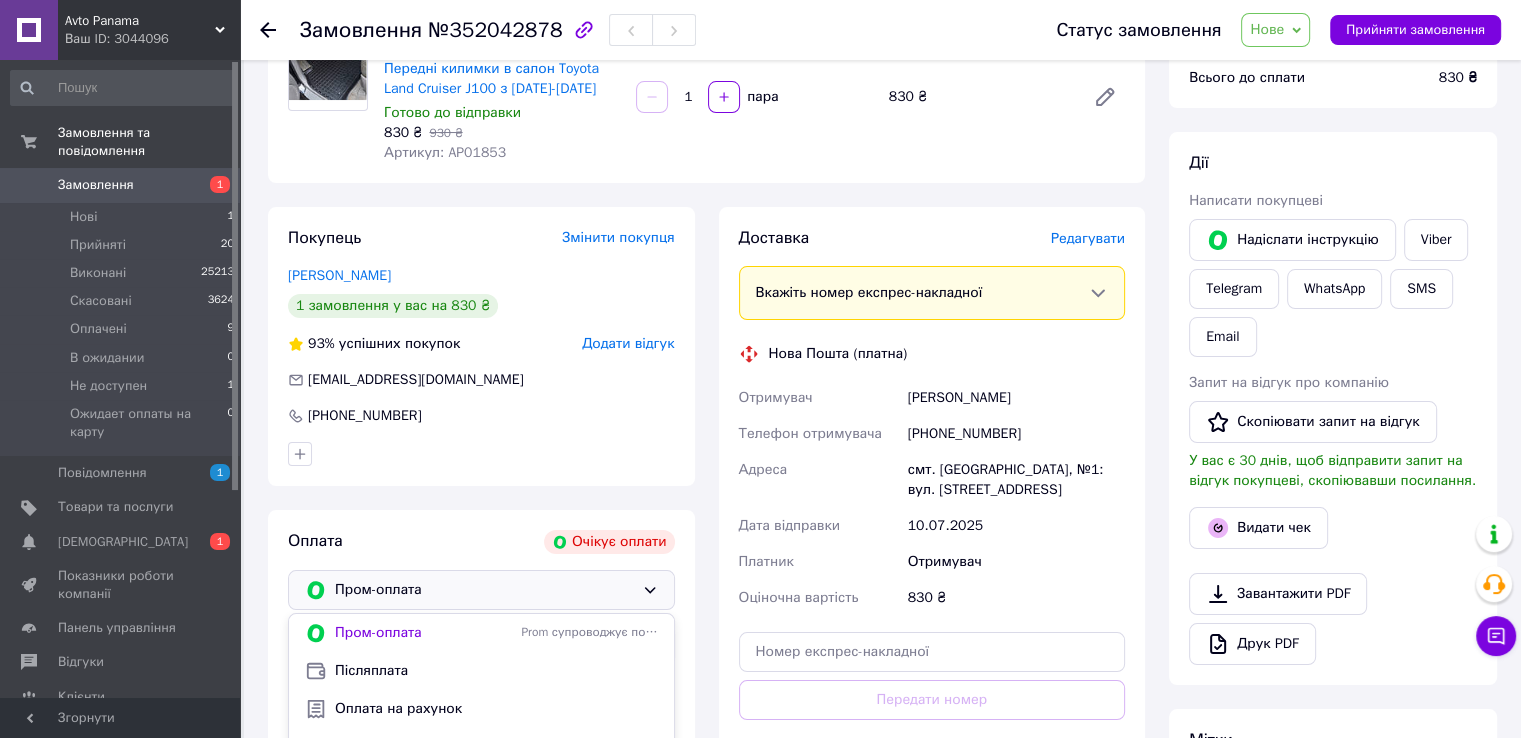 scroll, scrollTop: 266, scrollLeft: 0, axis: vertical 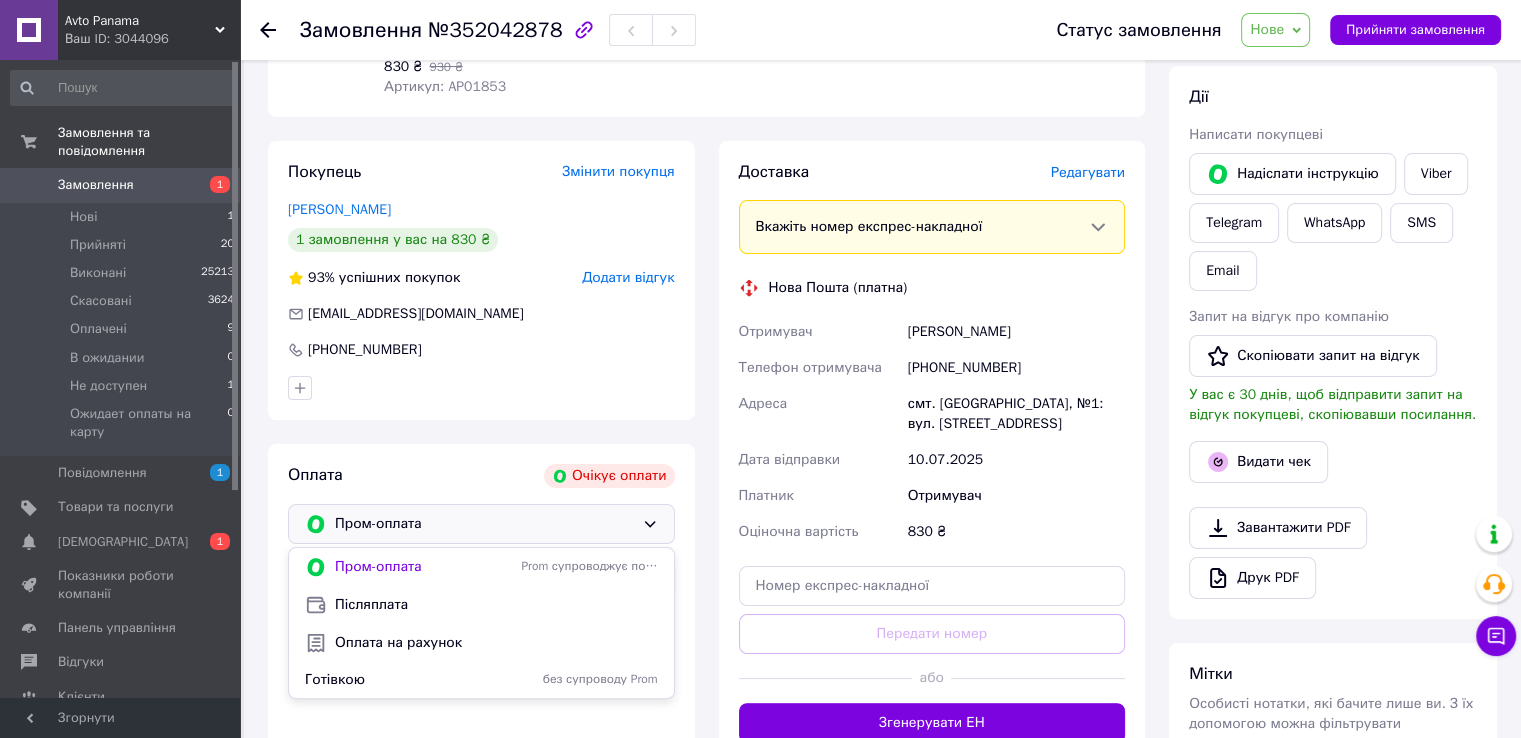 click on "Післяплата" at bounding box center (496, 605) 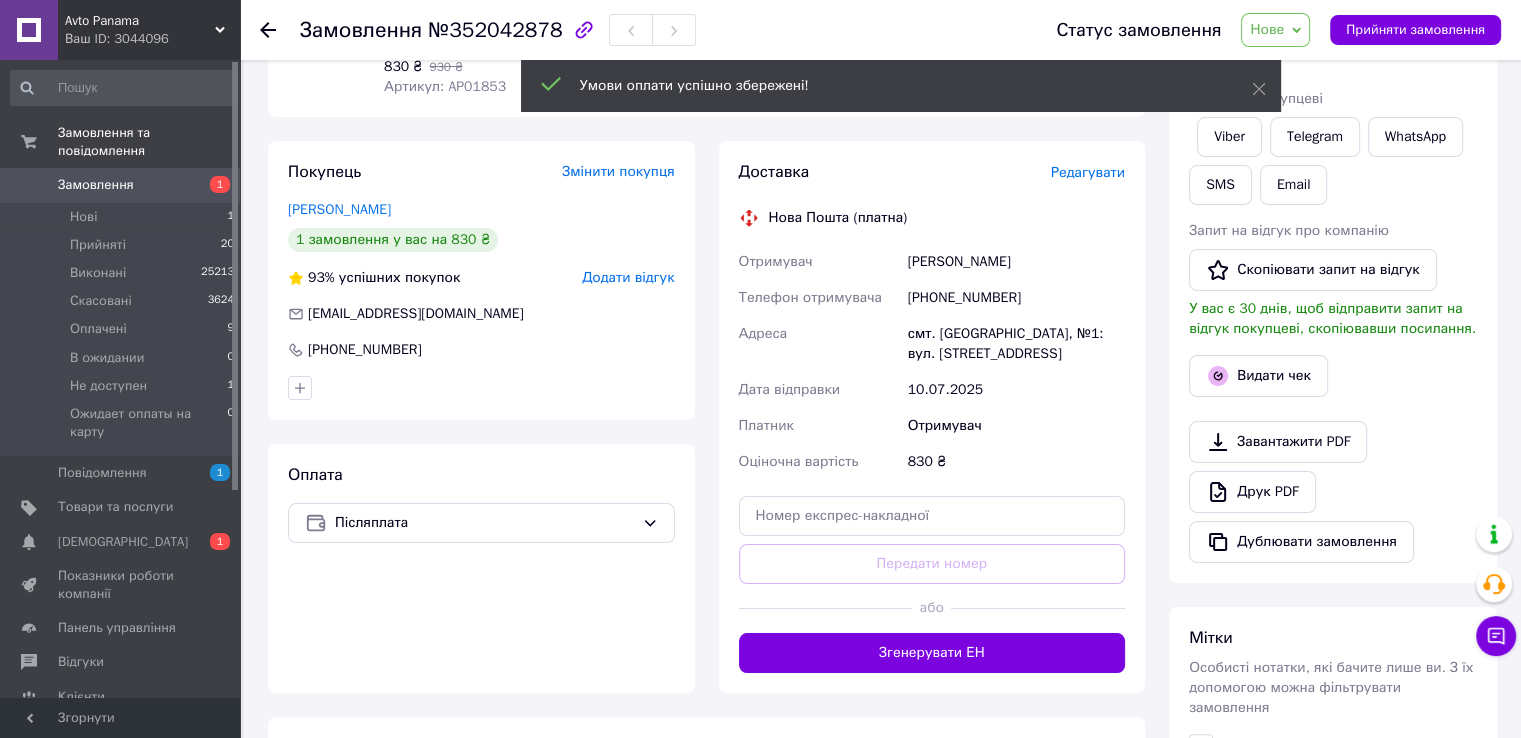 click 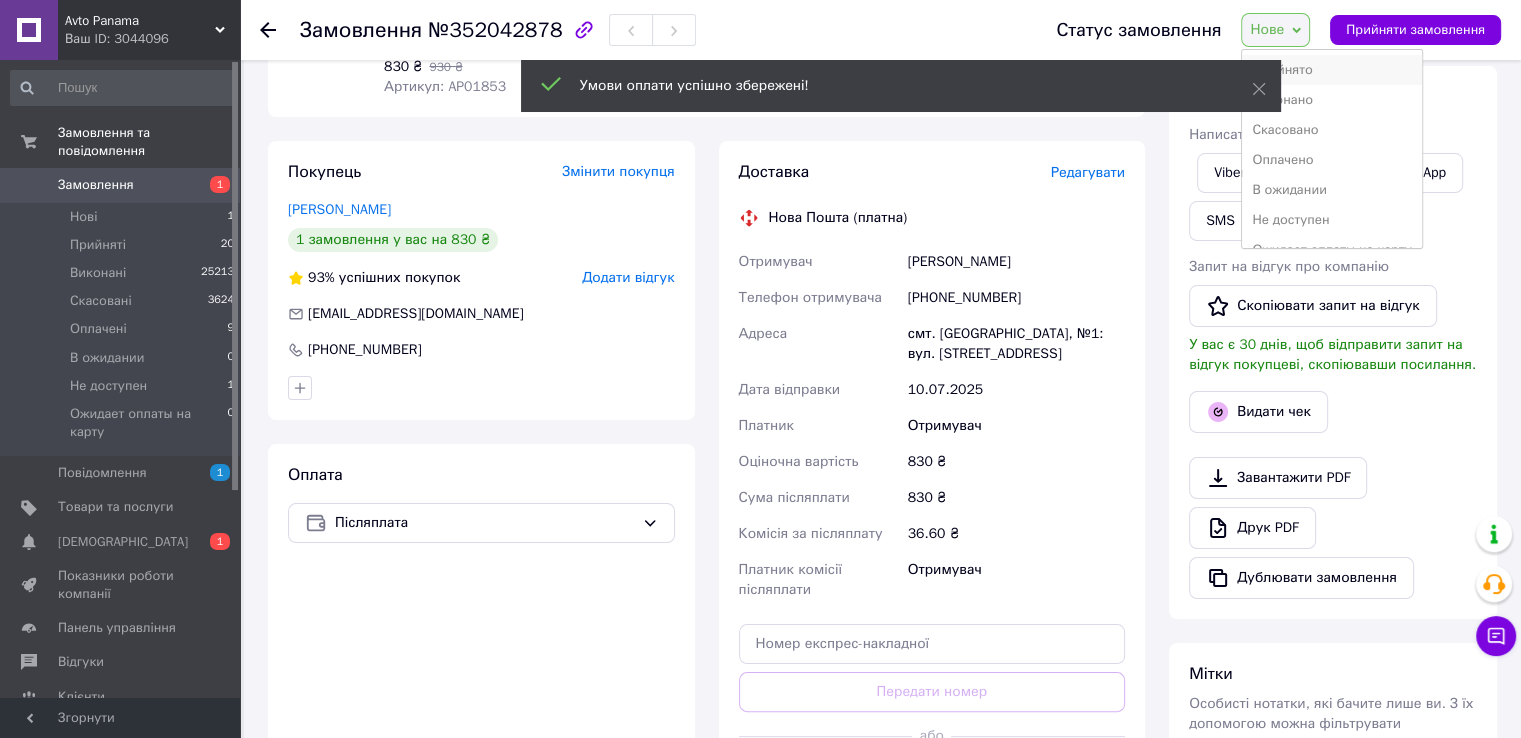 click on "Прийнято" at bounding box center [1331, 70] 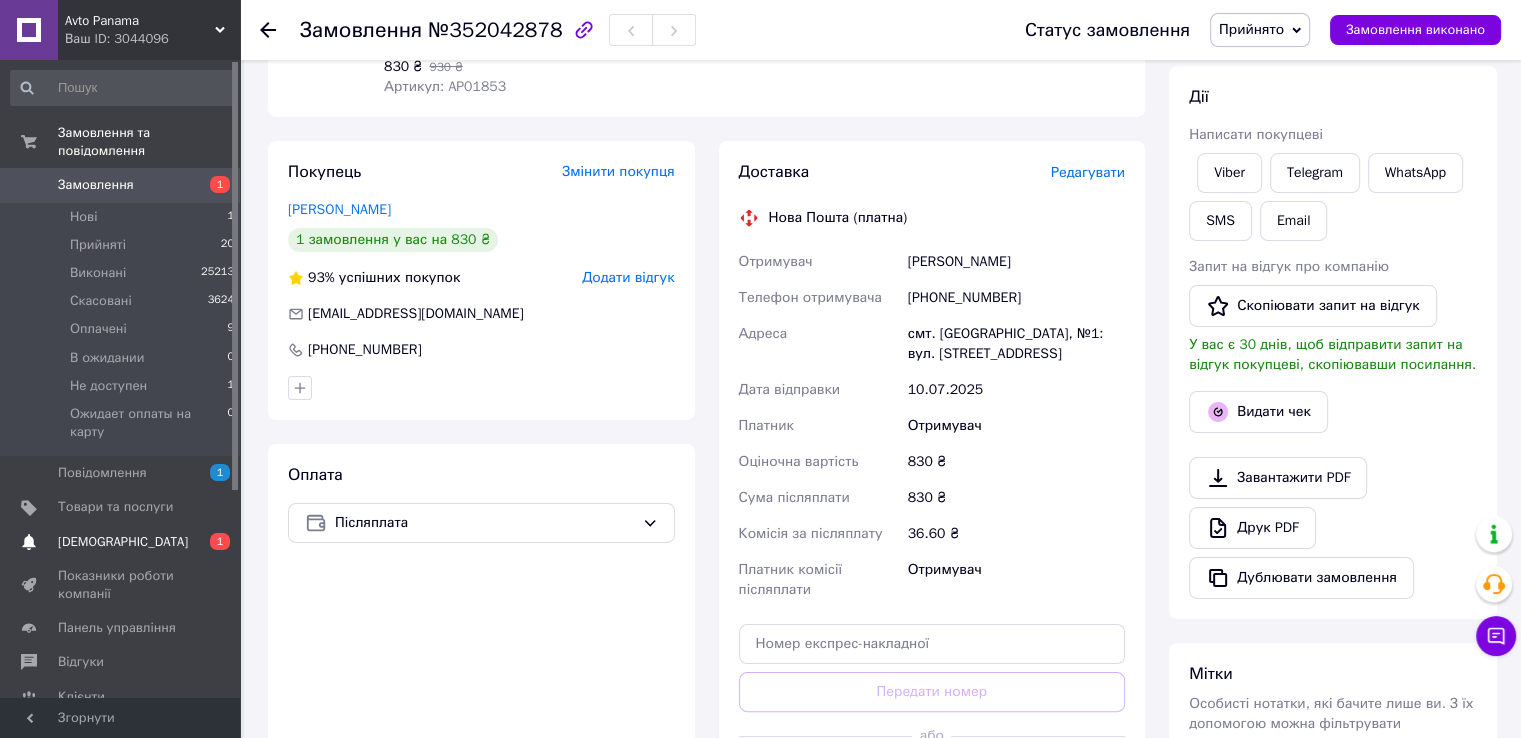 click on "[DEMOGRAPHIC_DATA]" at bounding box center (123, 542) 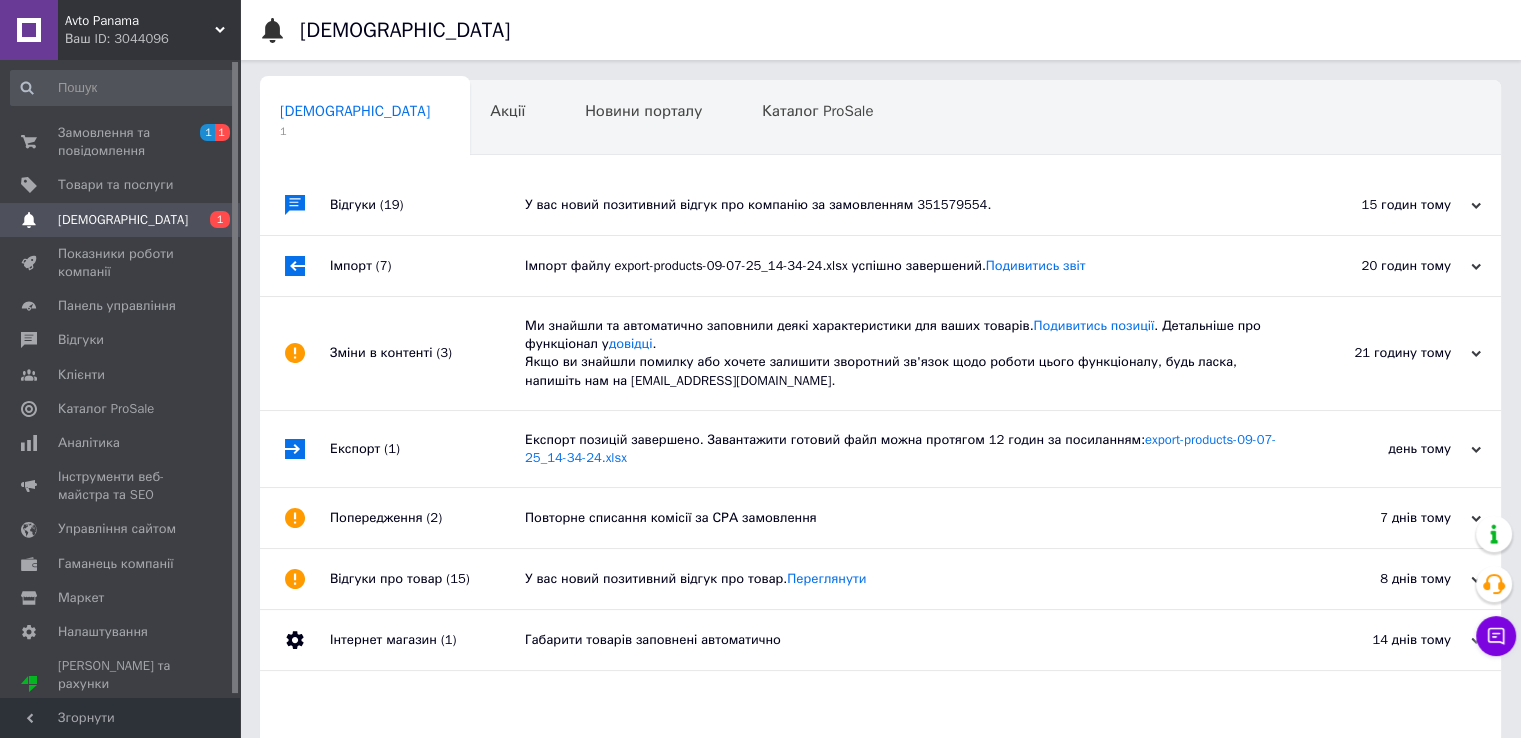 click on "У вас новий позитивний відгук про компанію за замовленням 351579554." at bounding box center (903, 205) 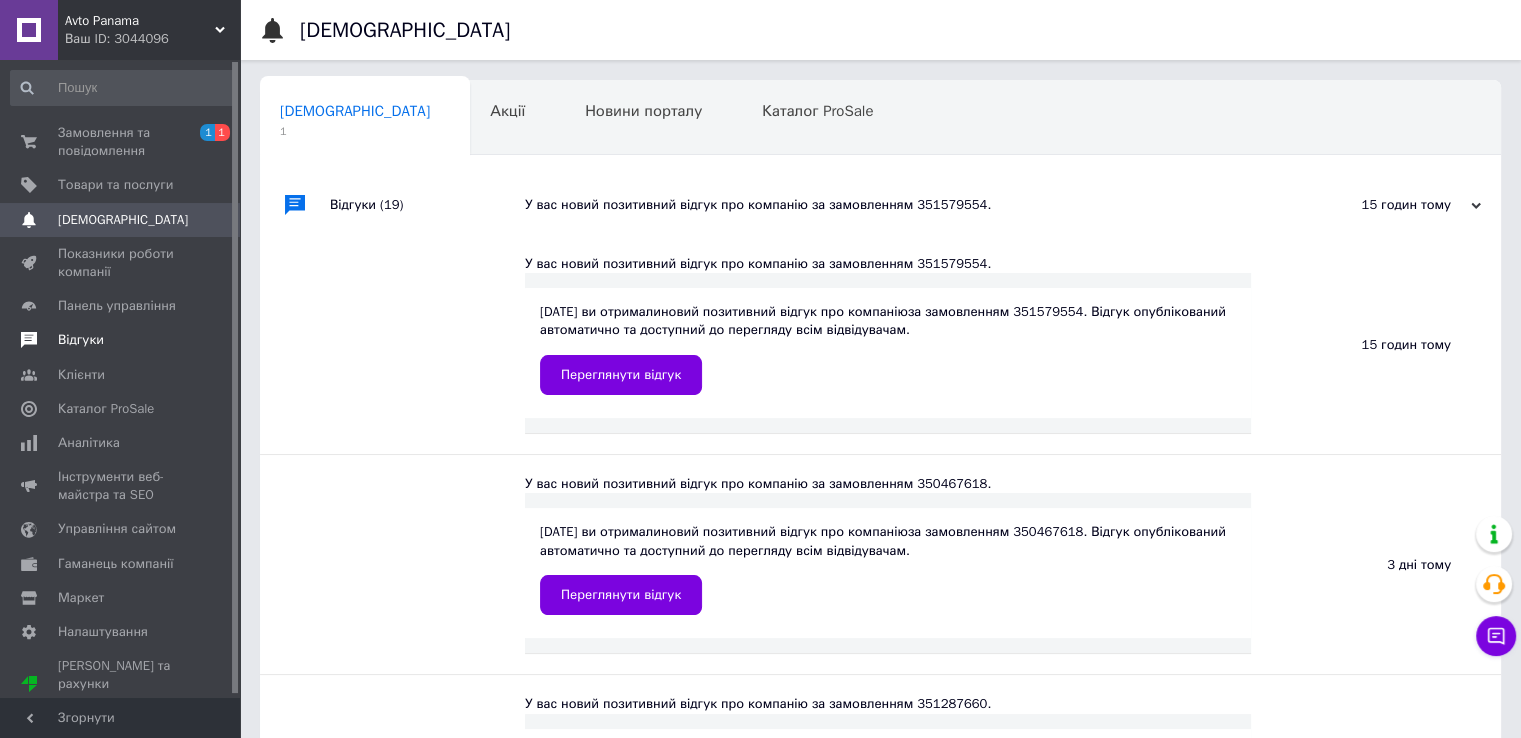click on "Відгуки" at bounding box center [81, 340] 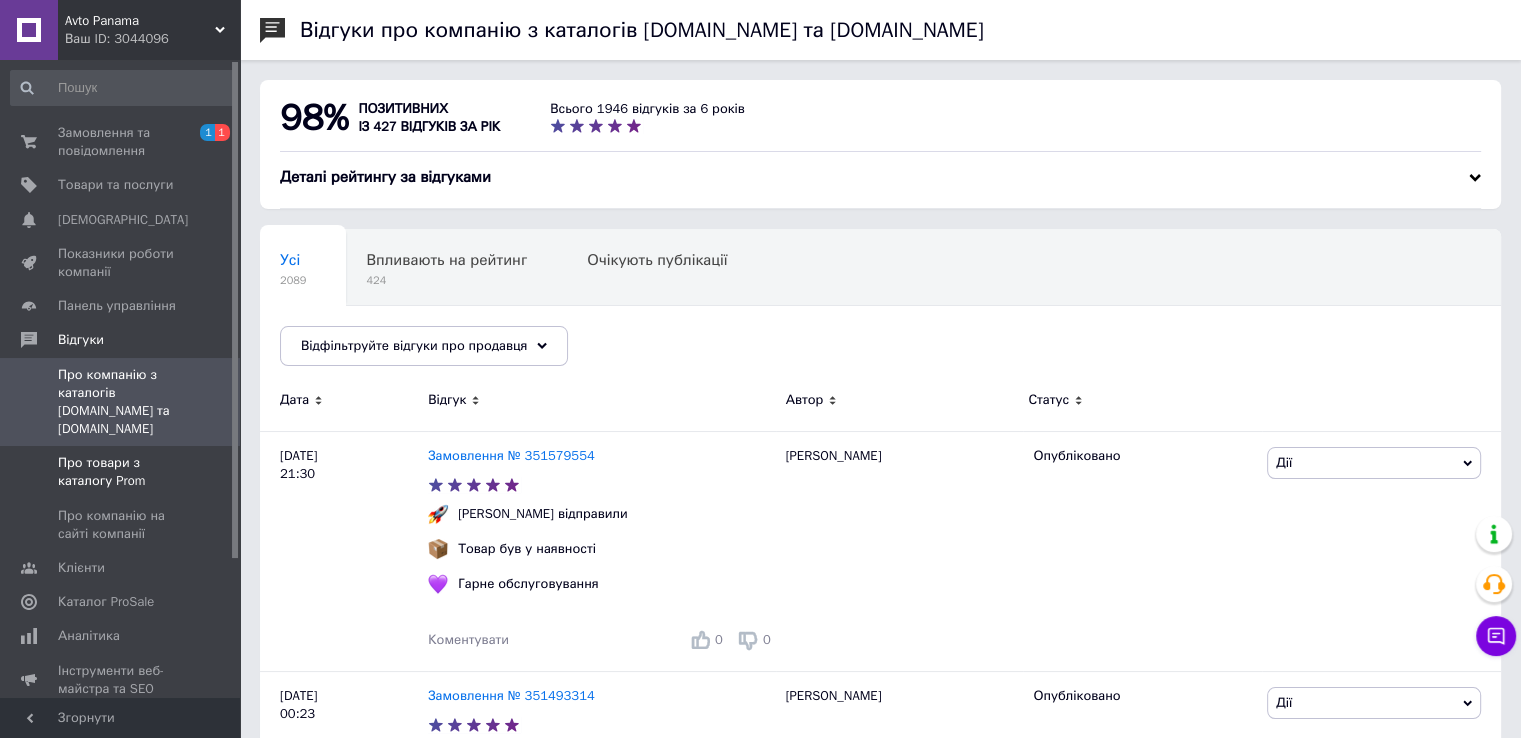 click on "Про товари з каталогу Prom" at bounding box center (121, 472) 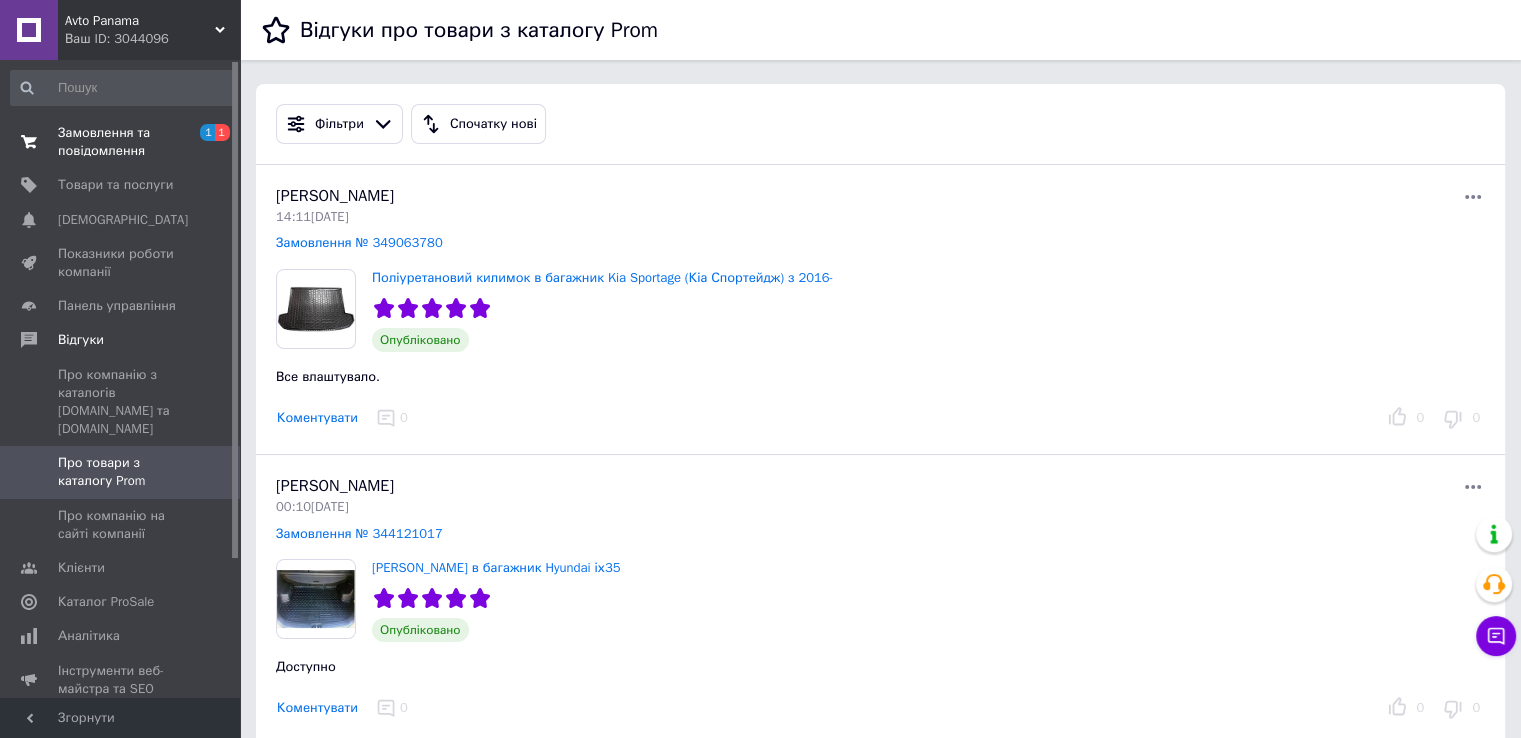 click on "Замовлення та повідомлення" at bounding box center [121, 142] 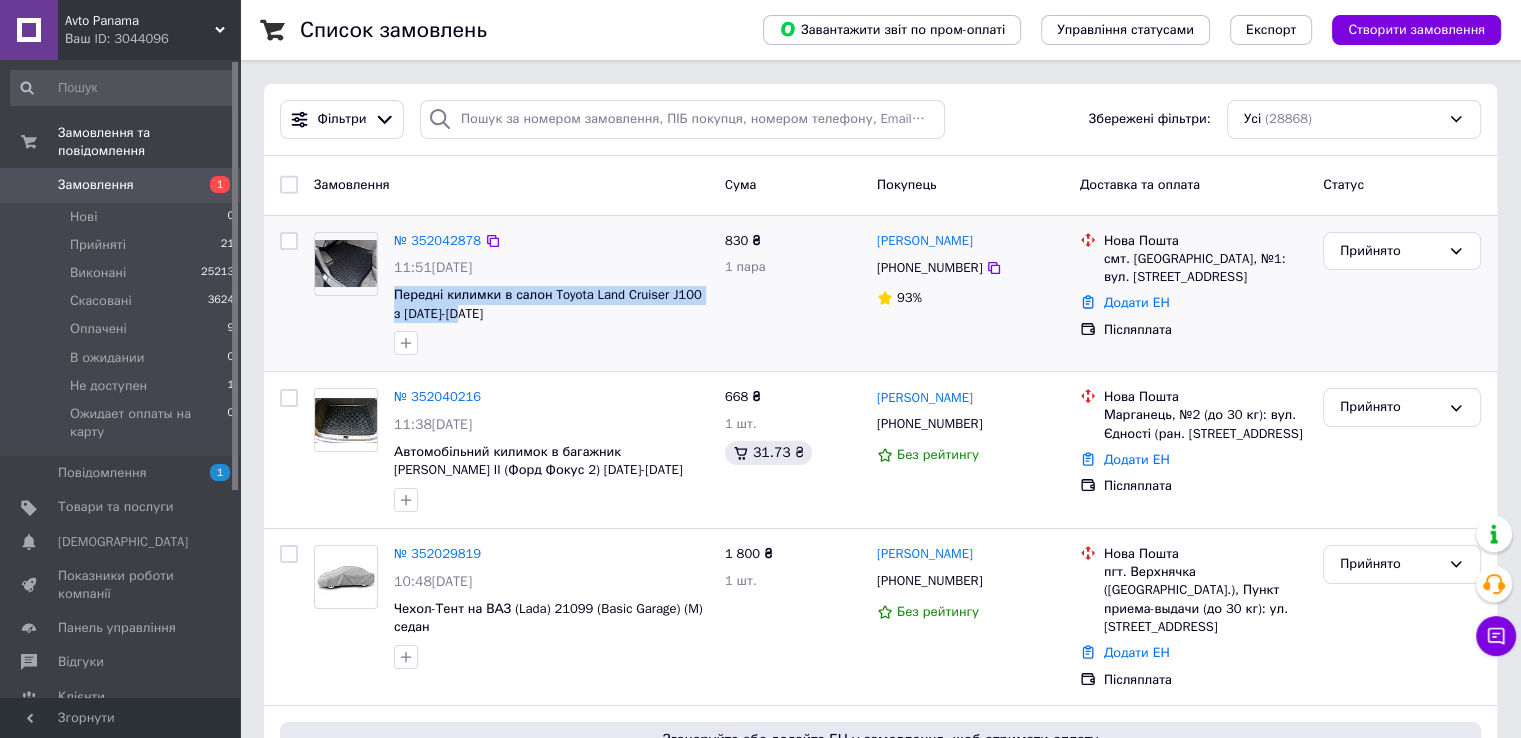 drag, startPoint x: 391, startPoint y: 293, endPoint x: 469, endPoint y: 314, distance: 80.77747 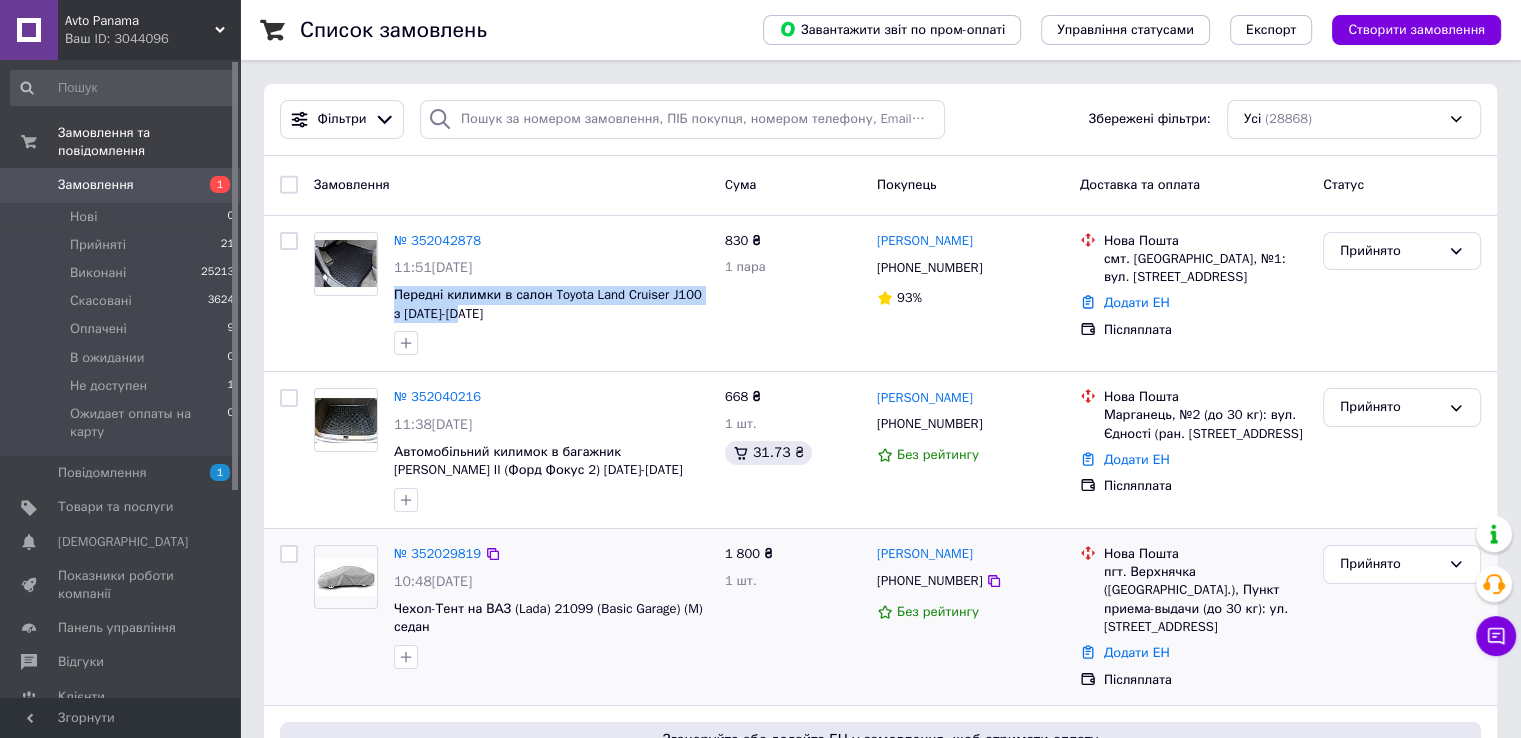 copy on "Передні килимки в салон Toyota Land Cruiser J100 з [DATE]-[DATE]" 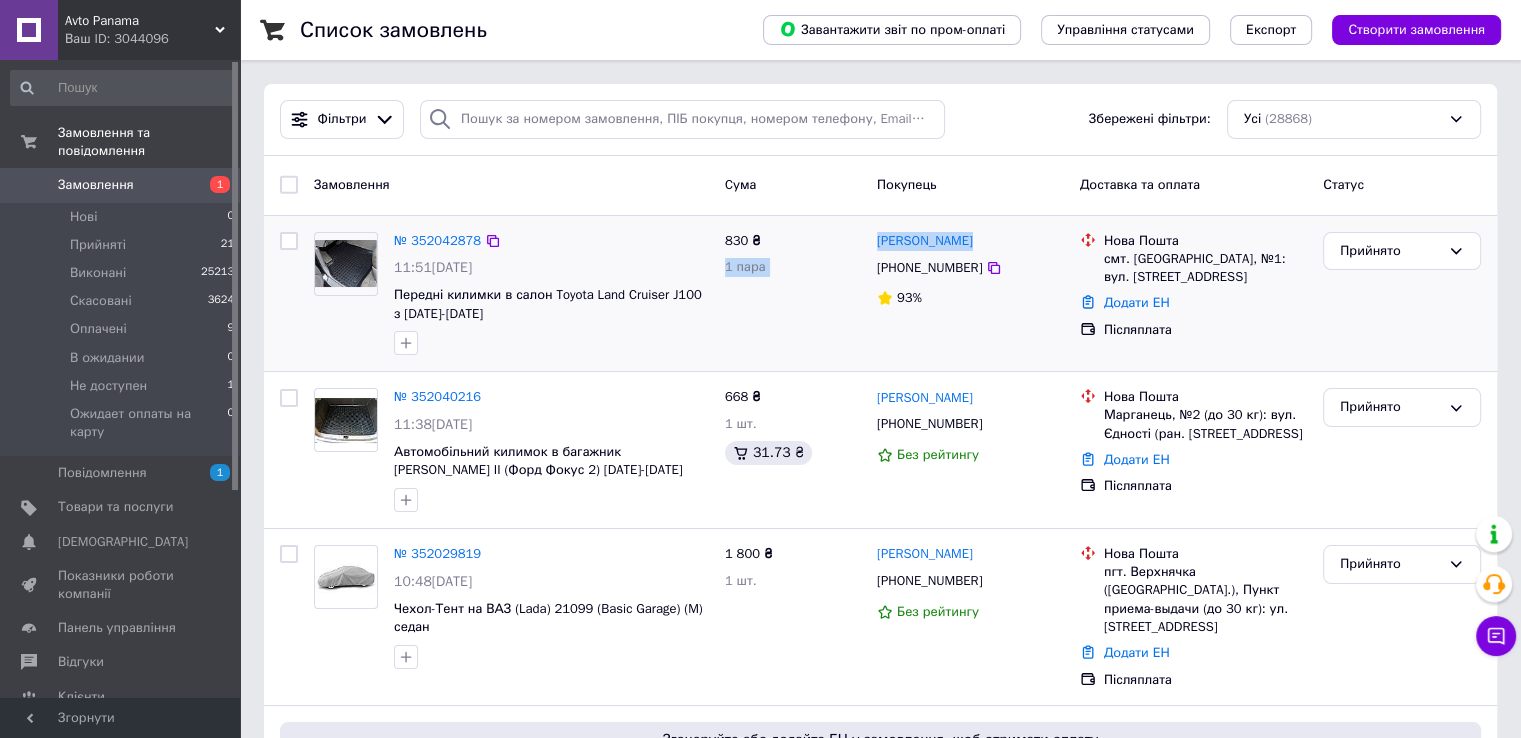 drag, startPoint x: 872, startPoint y: 243, endPoint x: 973, endPoint y: 235, distance: 101.31634 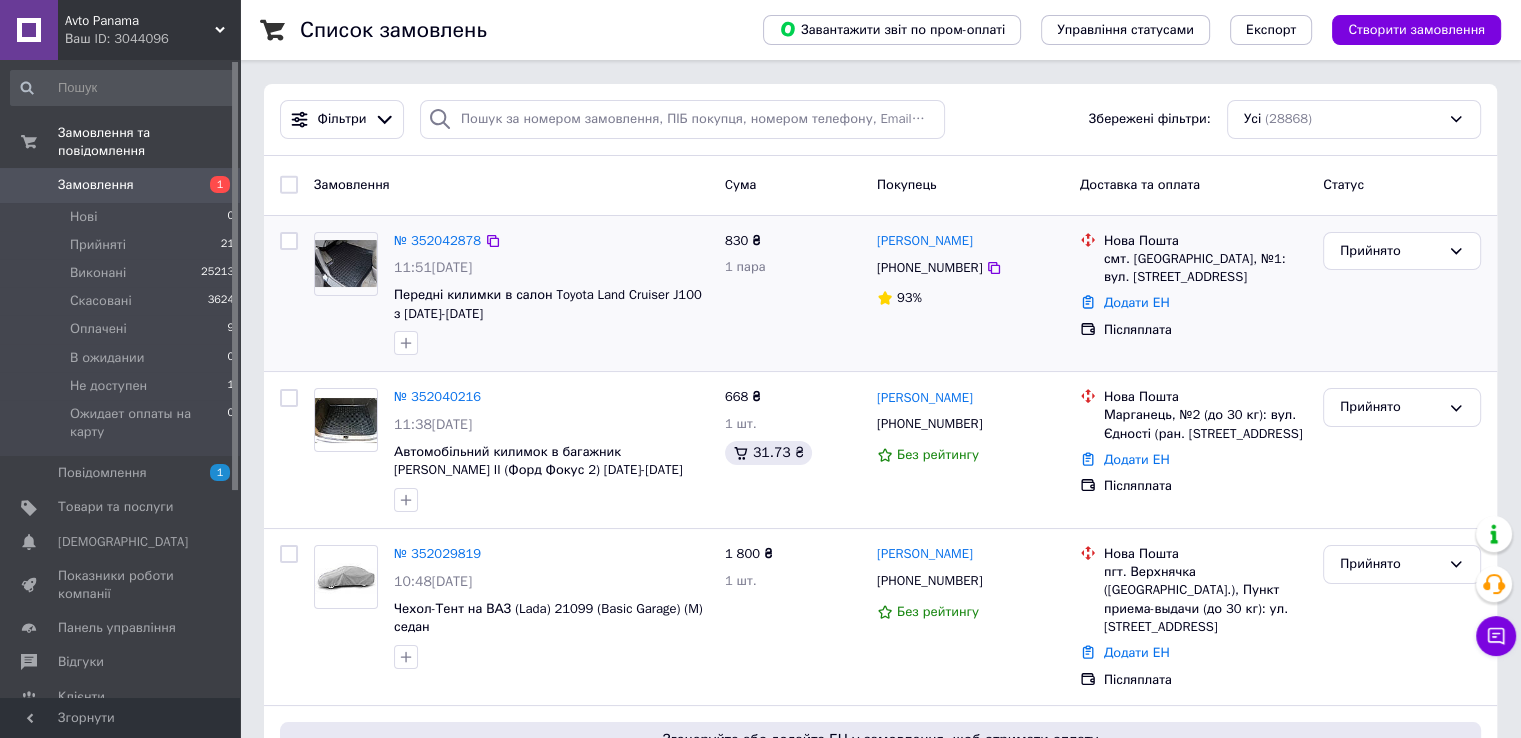 click on "[PERSON_NAME]" at bounding box center (970, 241) 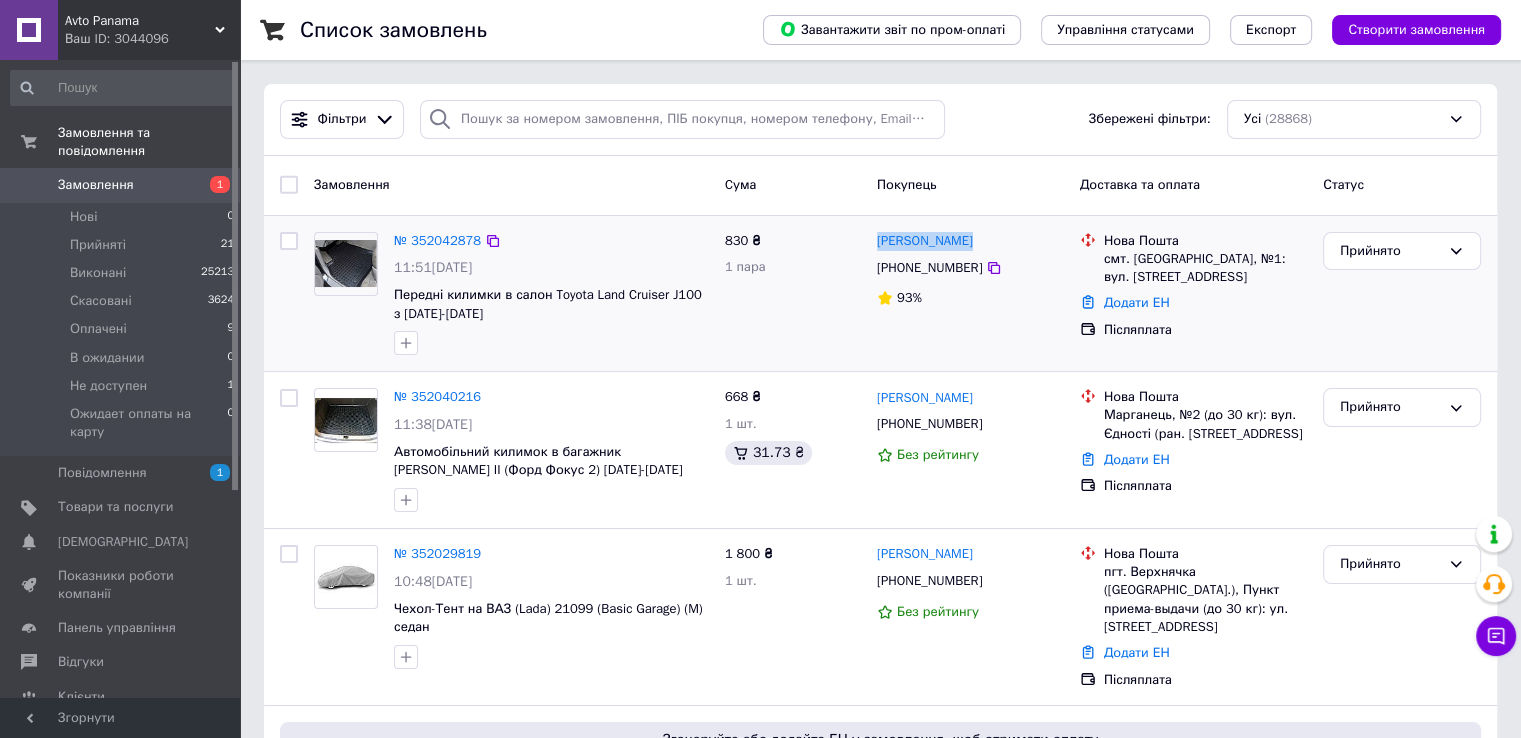drag, startPoint x: 976, startPoint y: 238, endPoint x: 874, endPoint y: 240, distance: 102.01961 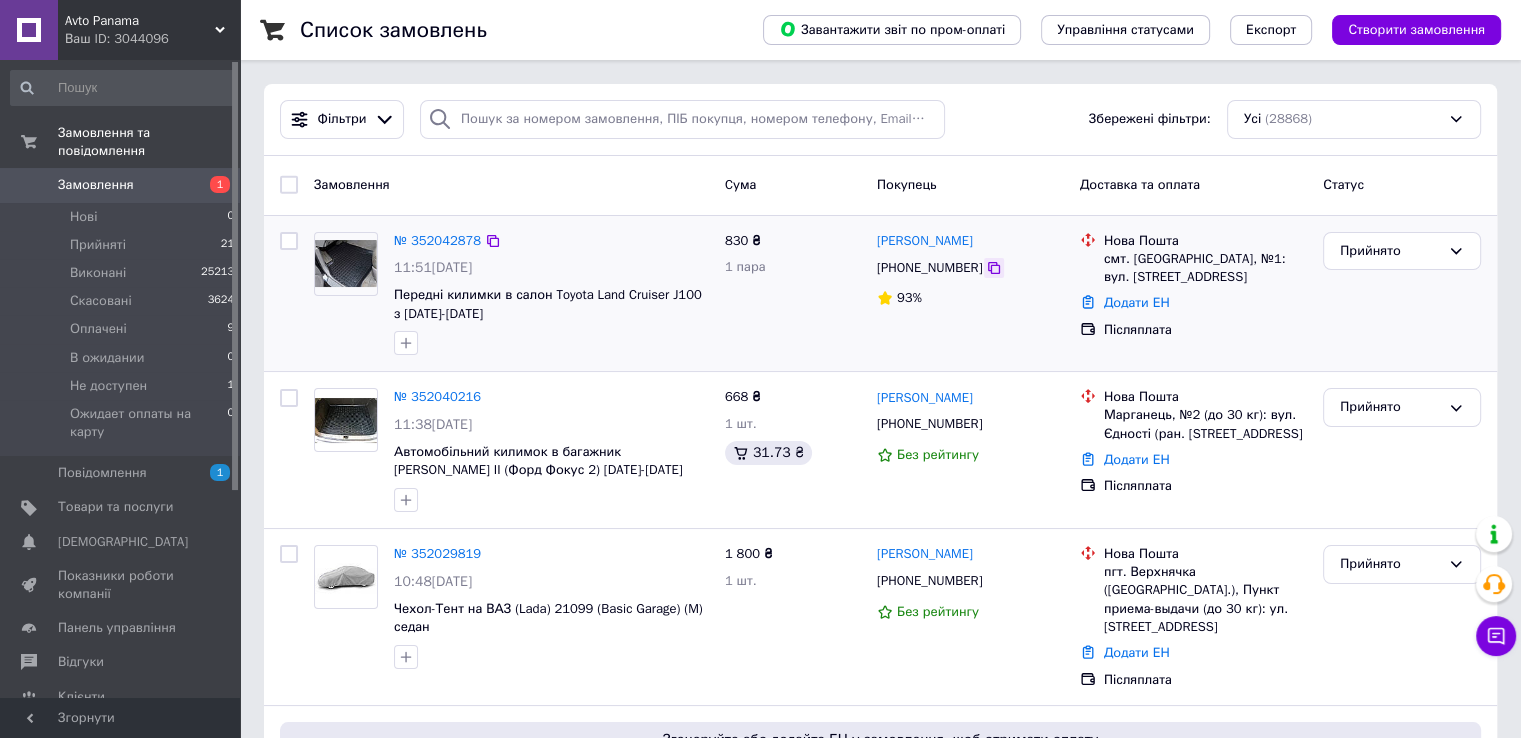 click 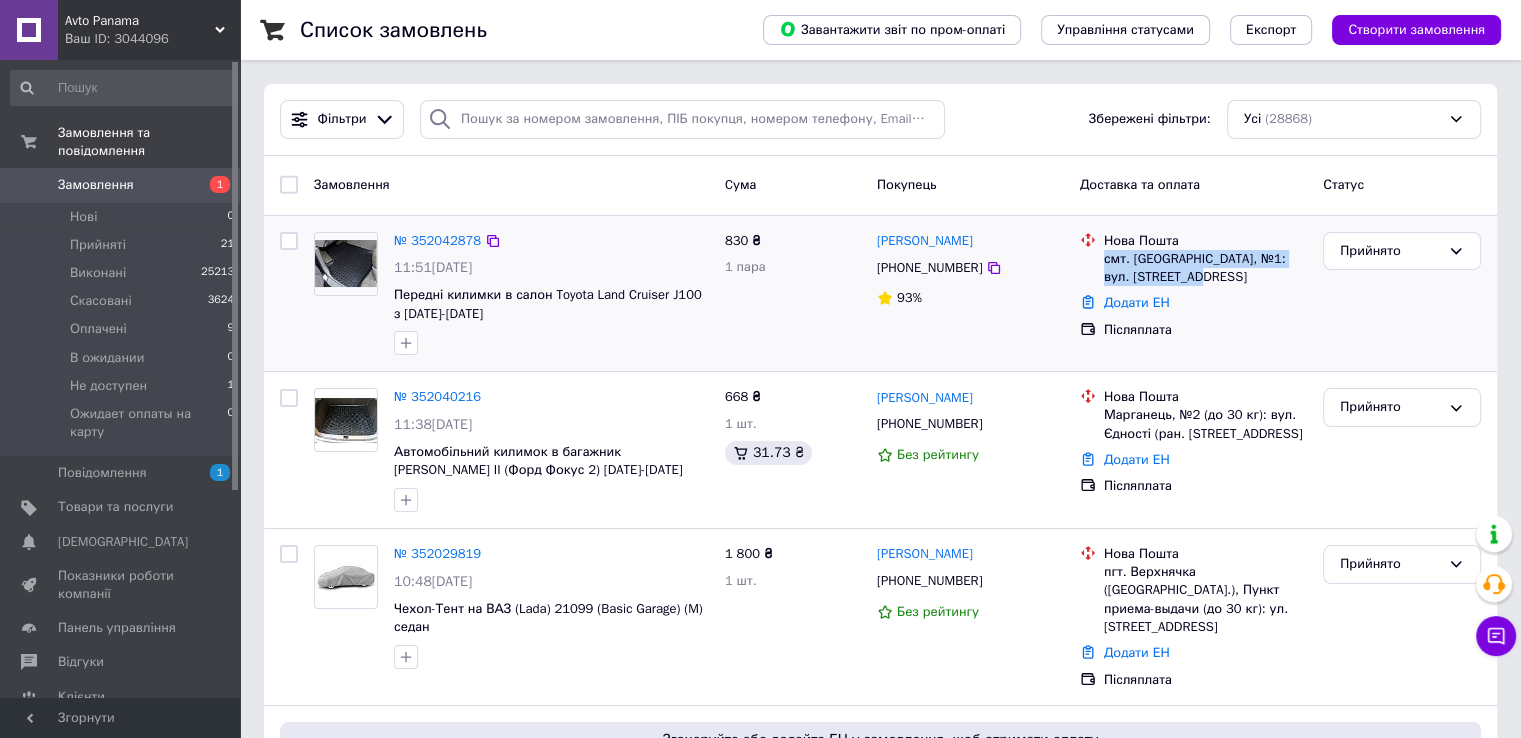 drag, startPoint x: 1104, startPoint y: 257, endPoint x: 1205, endPoint y: 275, distance: 102.59142 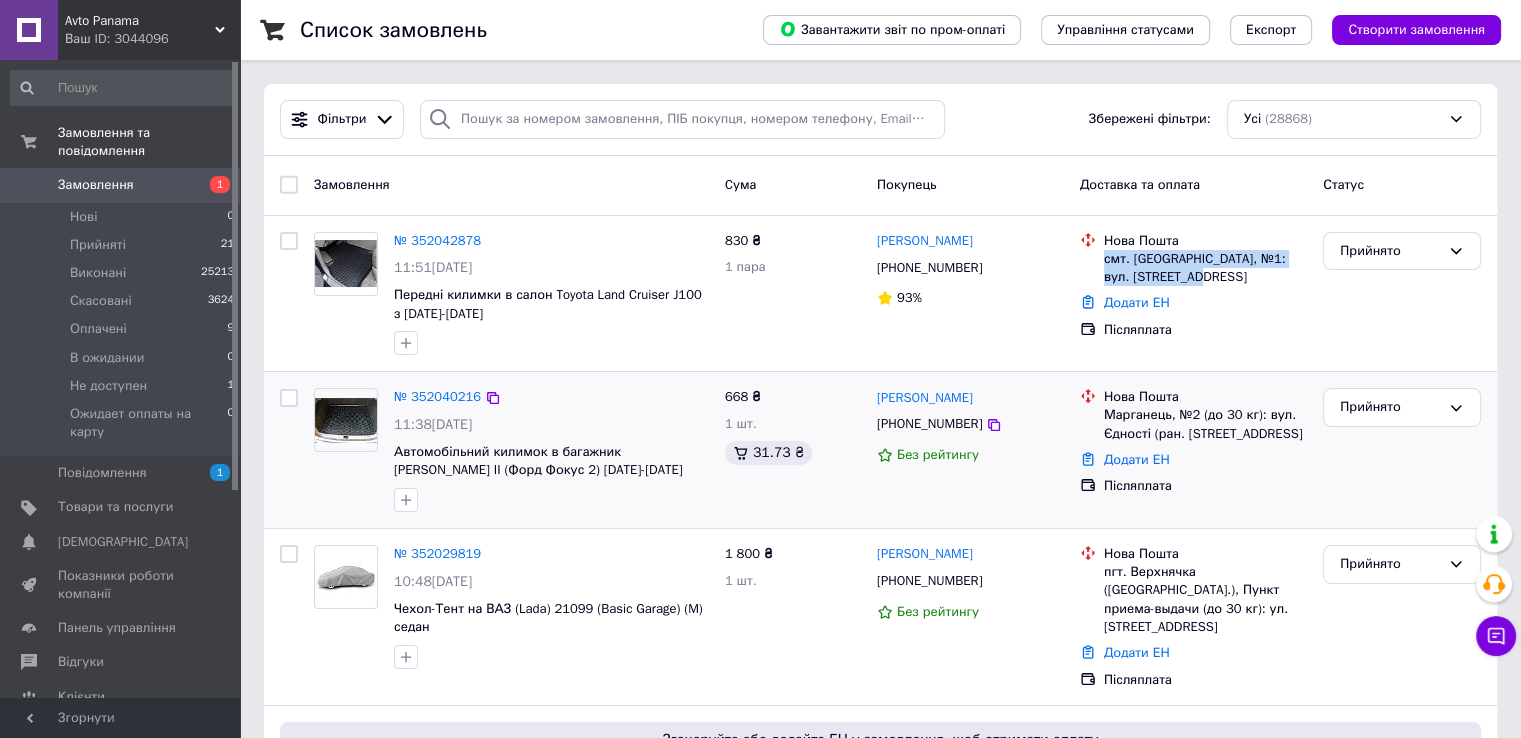 copy on "смт. [GEOGRAPHIC_DATA], №1: вул. [STREET_ADDRESS]" 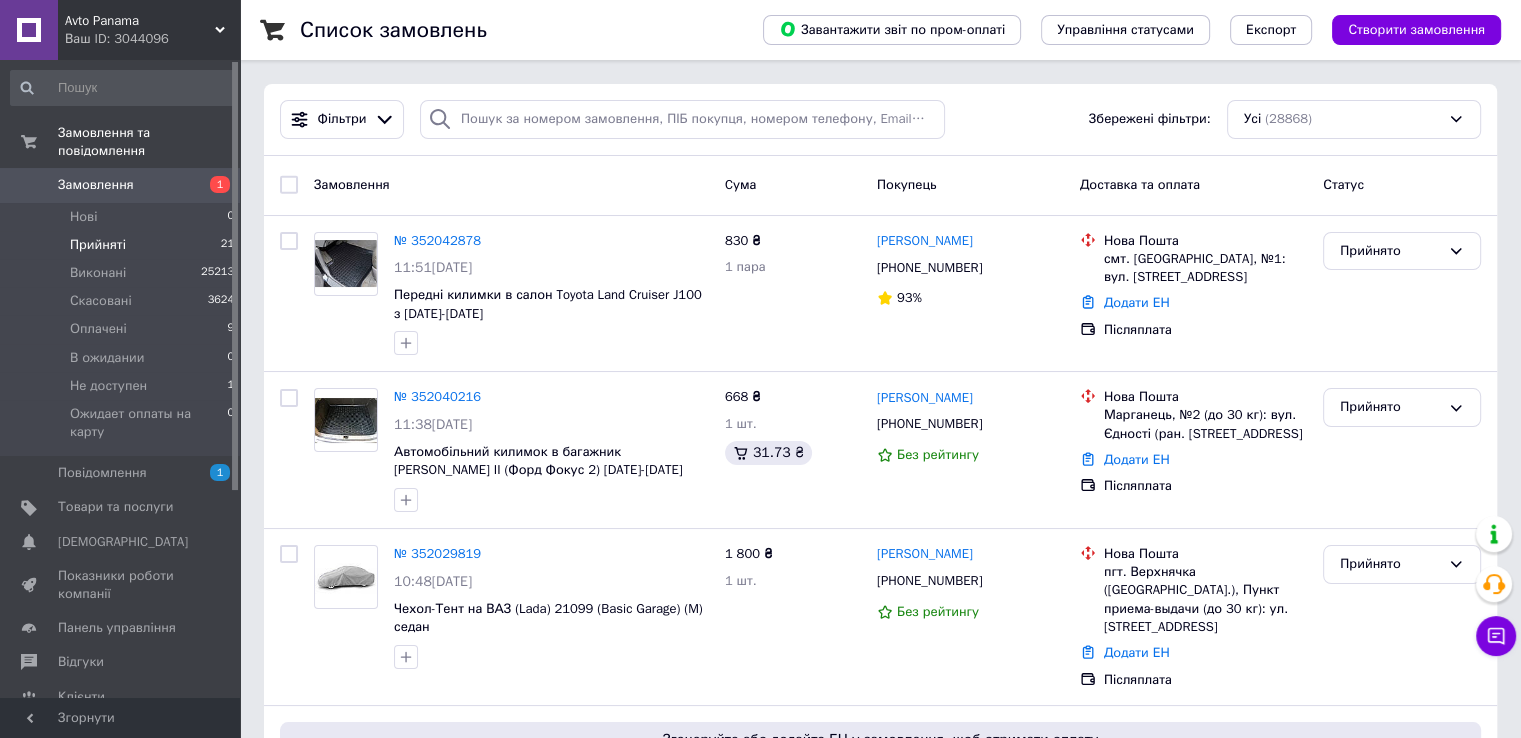 click on "Прийняті 21" at bounding box center [123, 245] 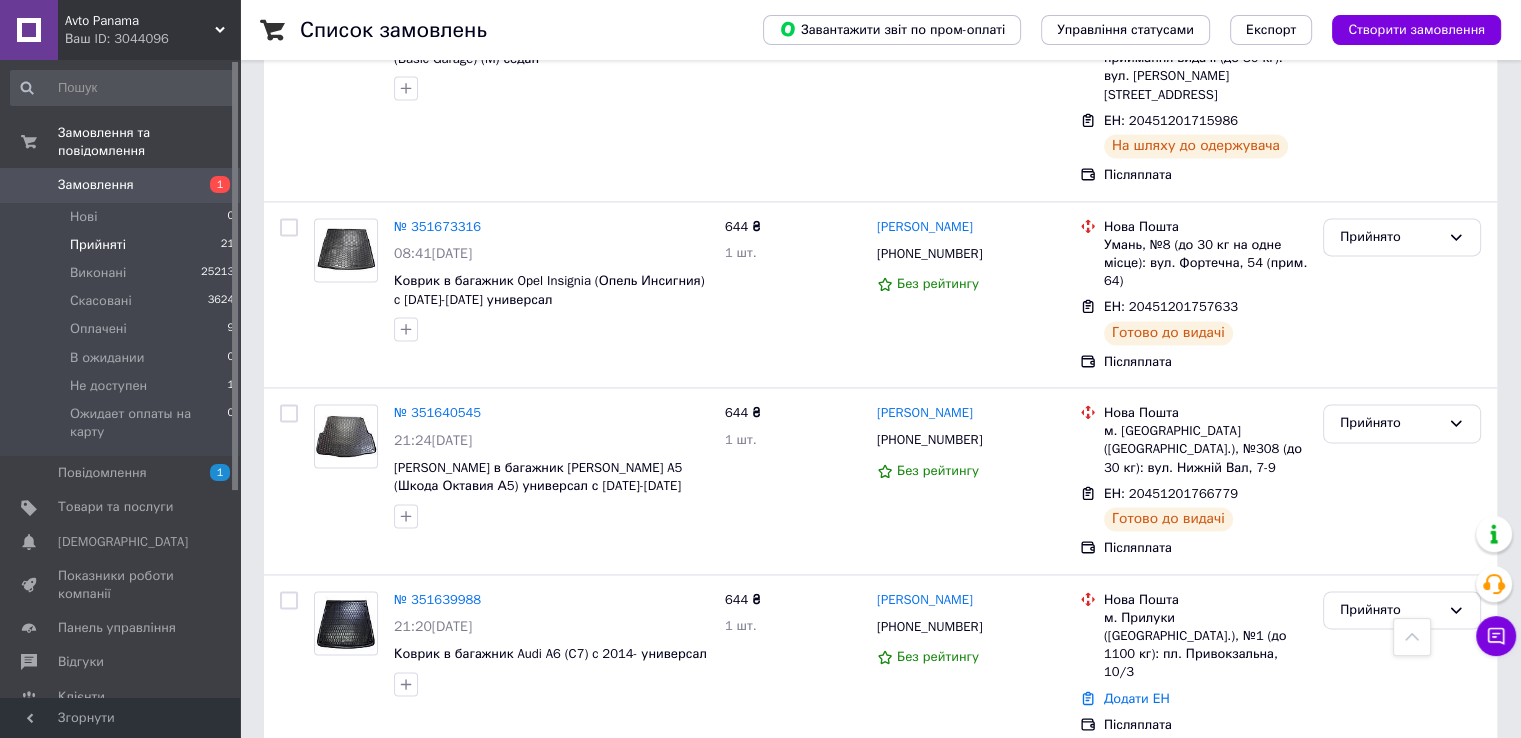 scroll, scrollTop: 3144, scrollLeft: 0, axis: vertical 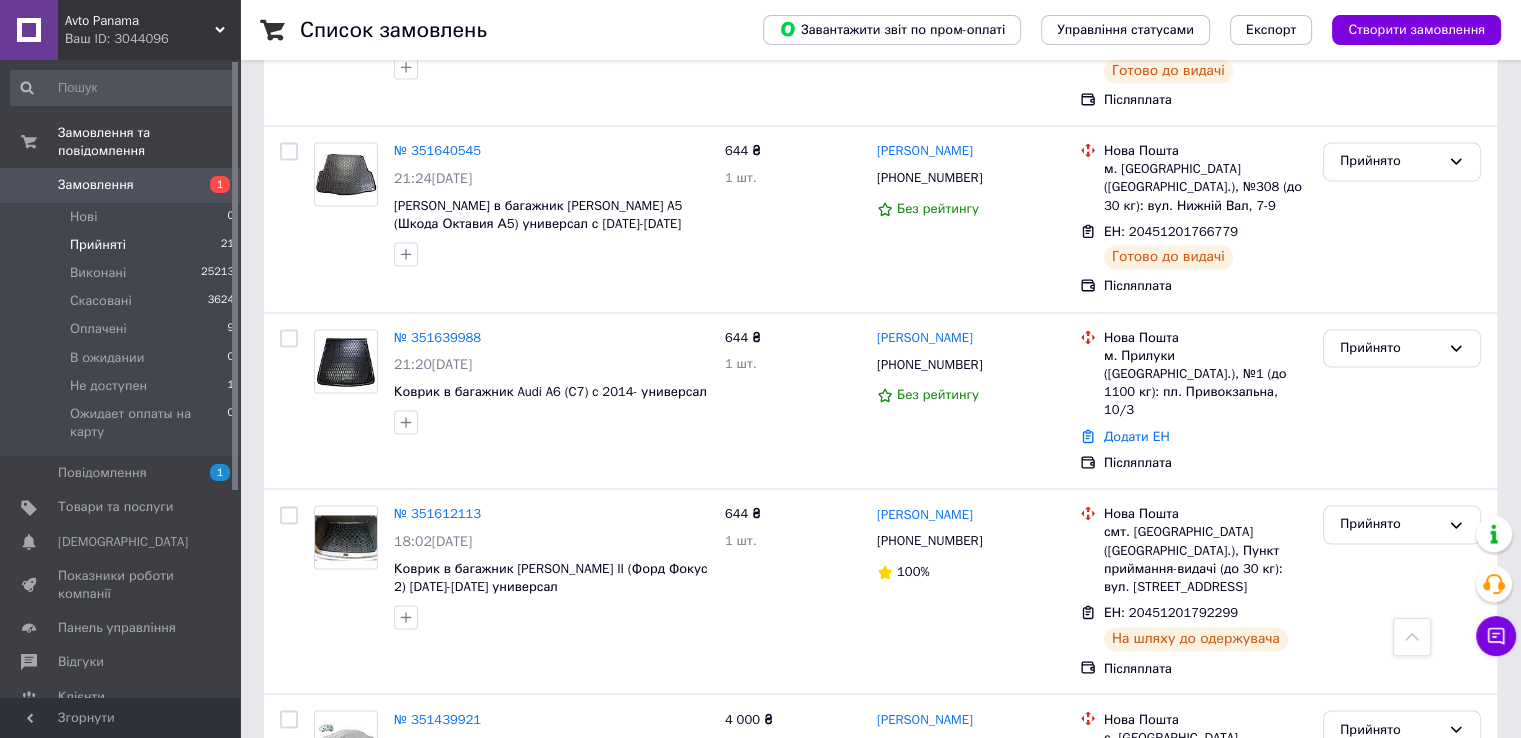 click on "2" at bounding box center [327, 997] 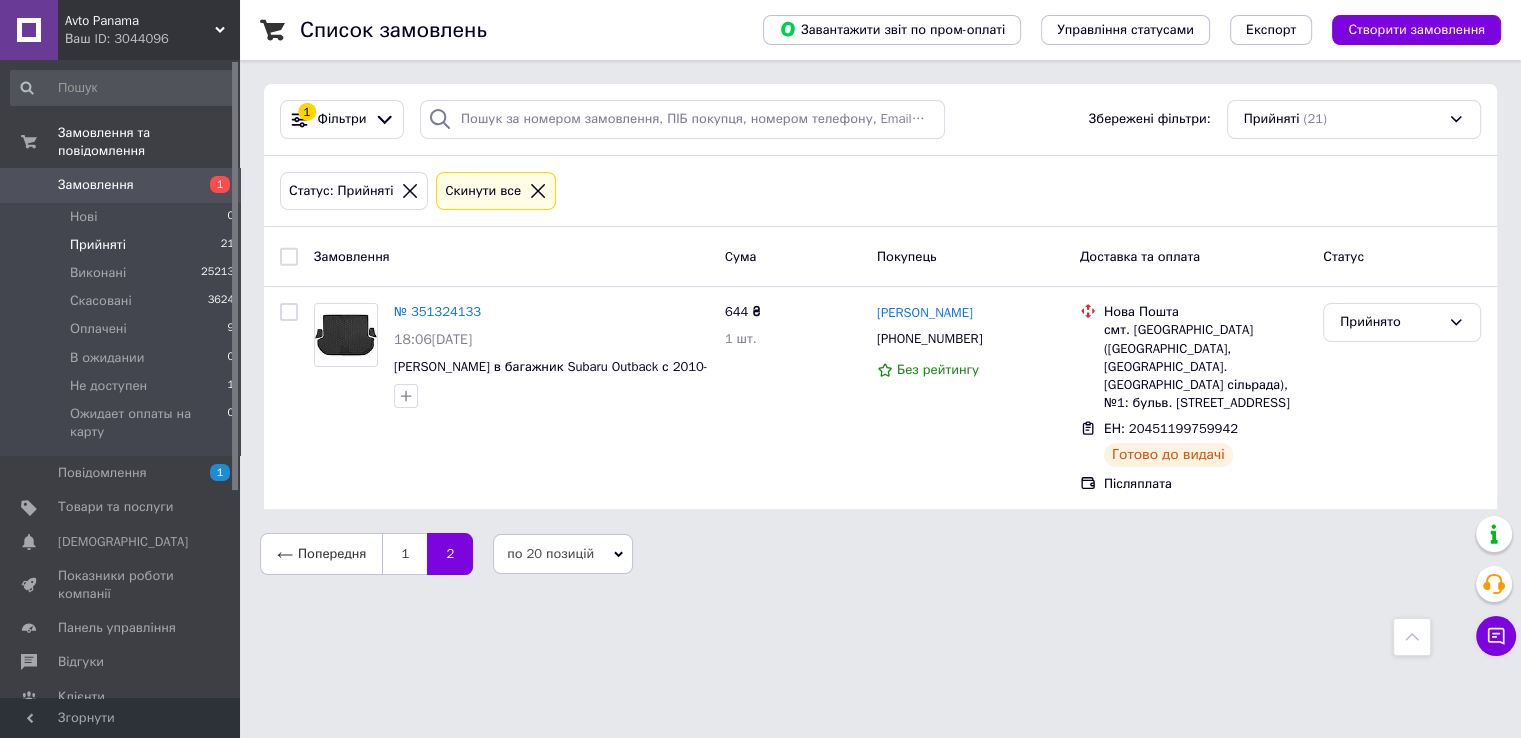 scroll, scrollTop: 0, scrollLeft: 0, axis: both 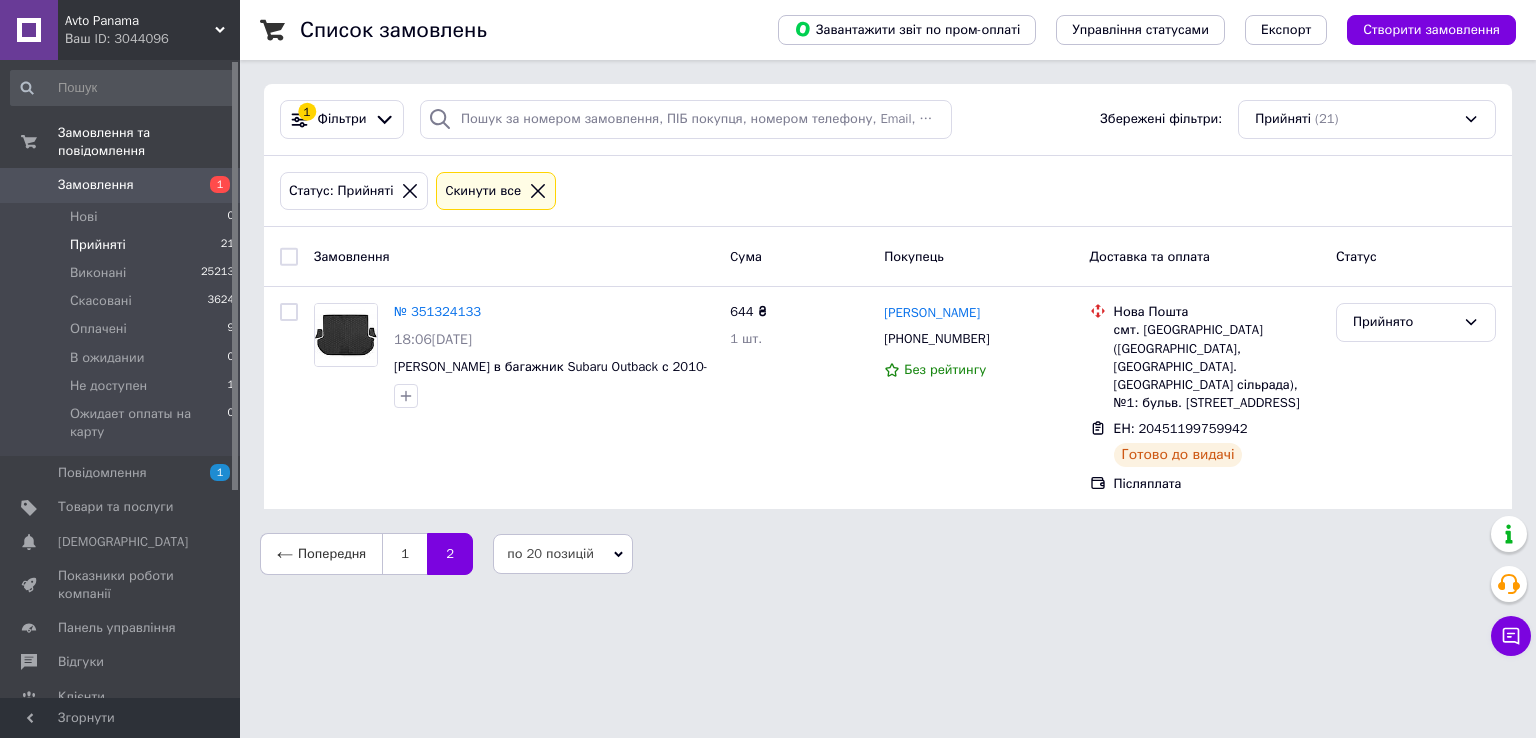 click on "Замовлення" at bounding box center [121, 185] 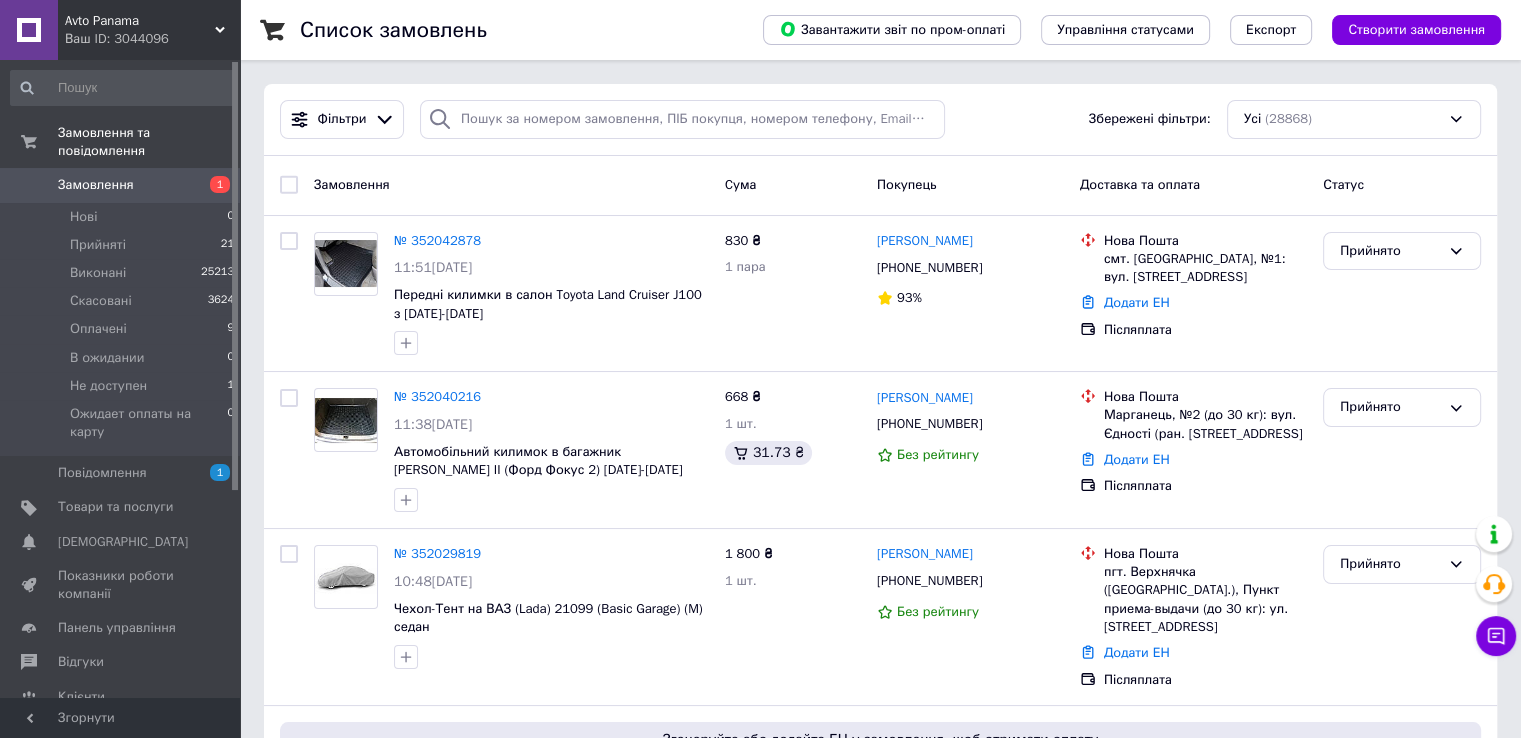 click on "Замовлення" at bounding box center [96, 185] 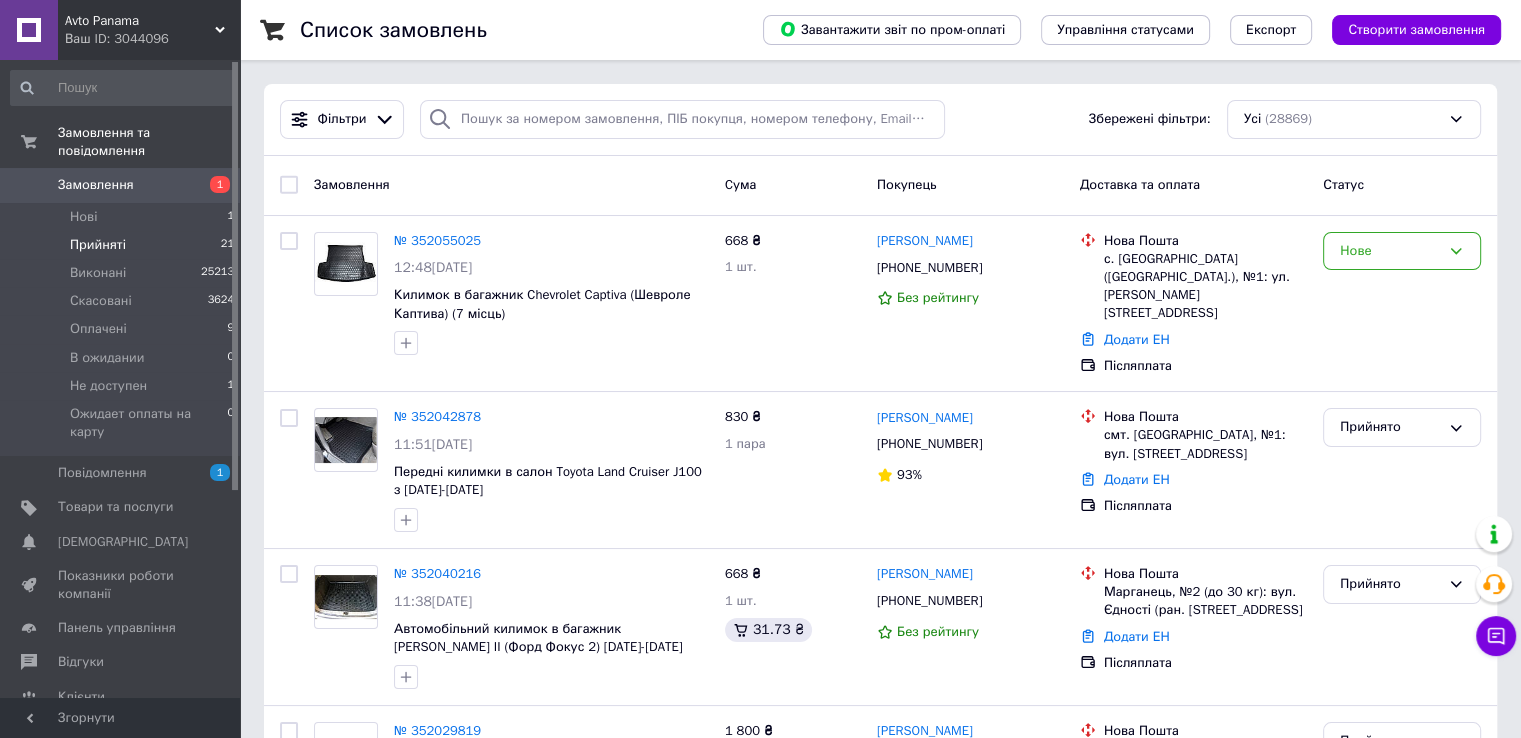 click on "Прийняті 21" at bounding box center [123, 245] 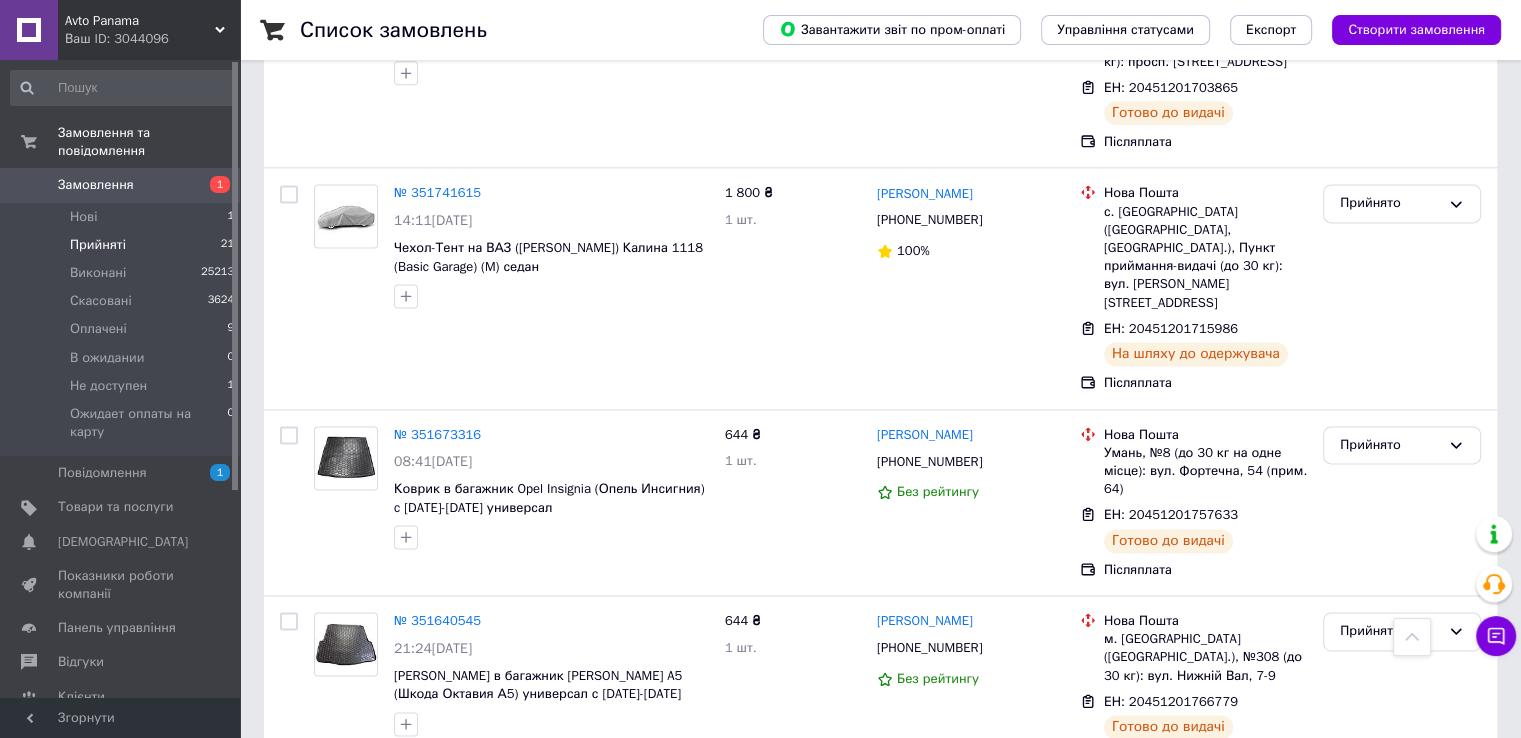 scroll, scrollTop: 3144, scrollLeft: 0, axis: vertical 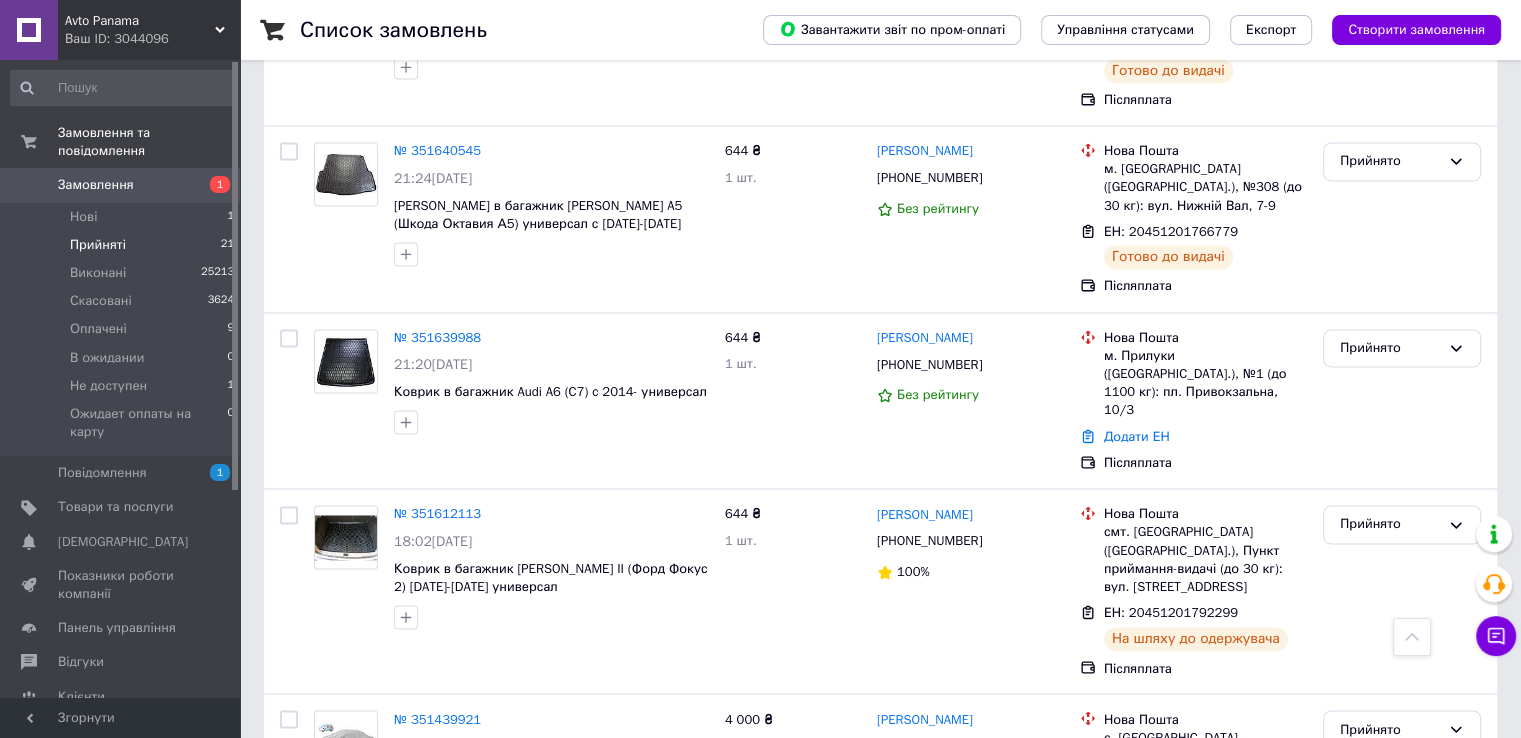 click on "2" at bounding box center [327, 997] 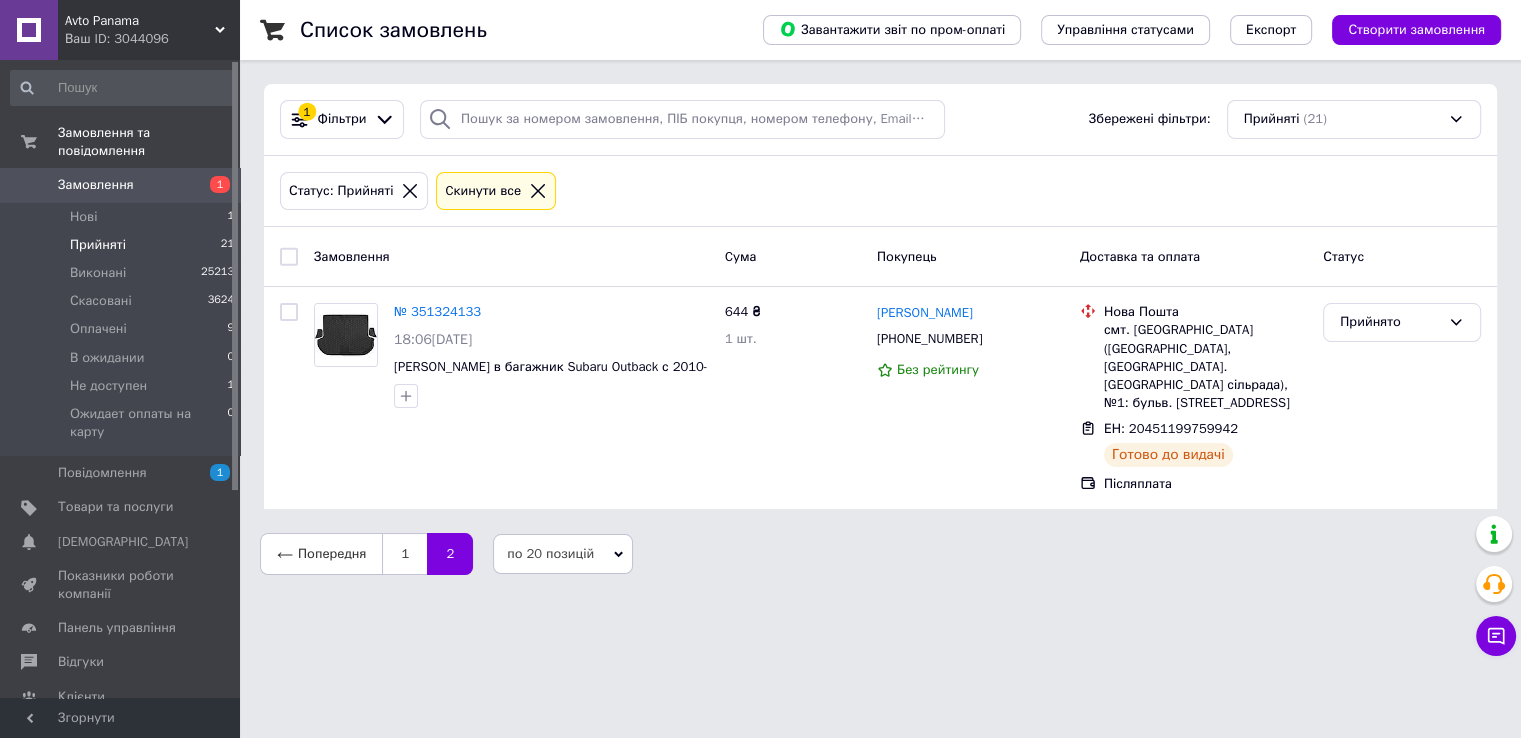 scroll, scrollTop: 0, scrollLeft: 0, axis: both 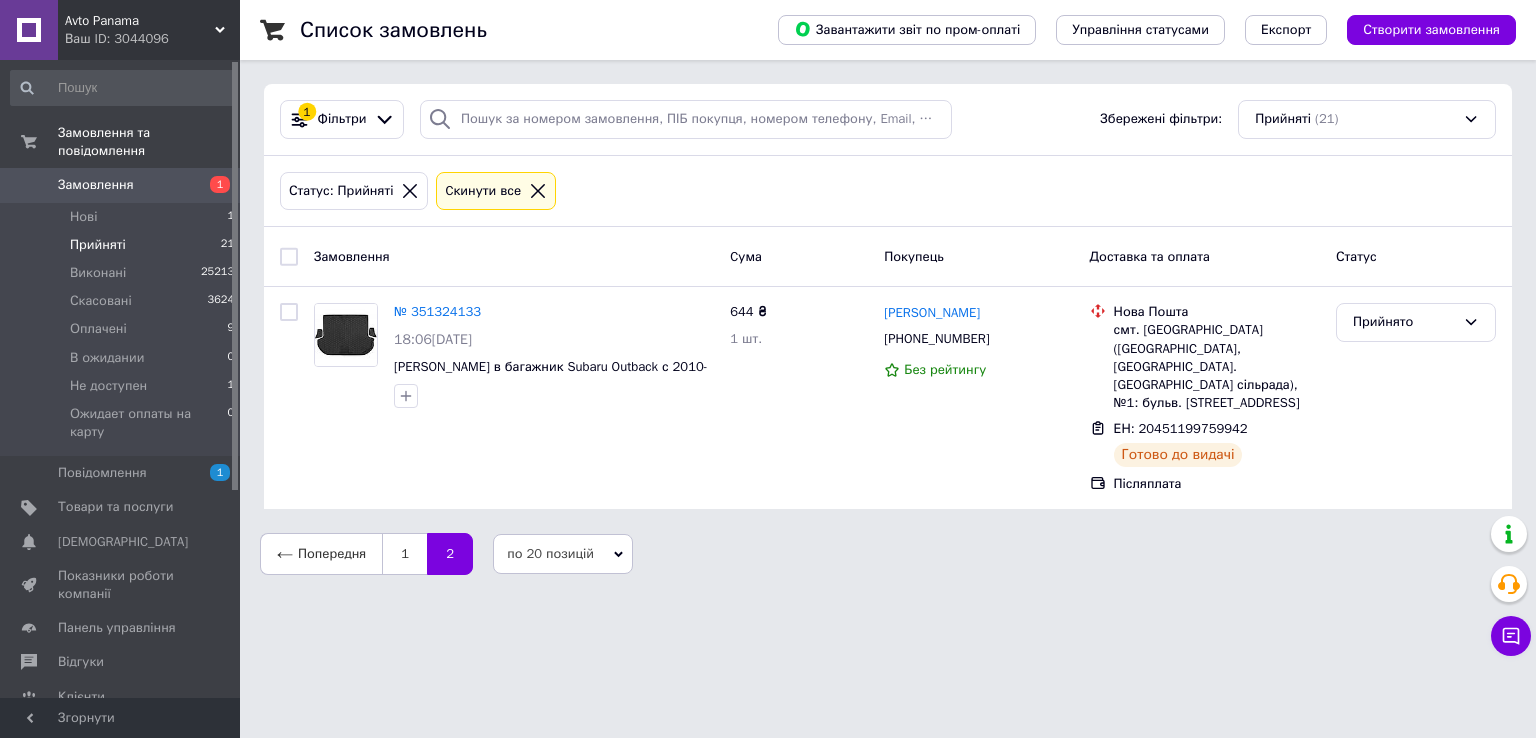 click on "Замовлення" at bounding box center [121, 185] 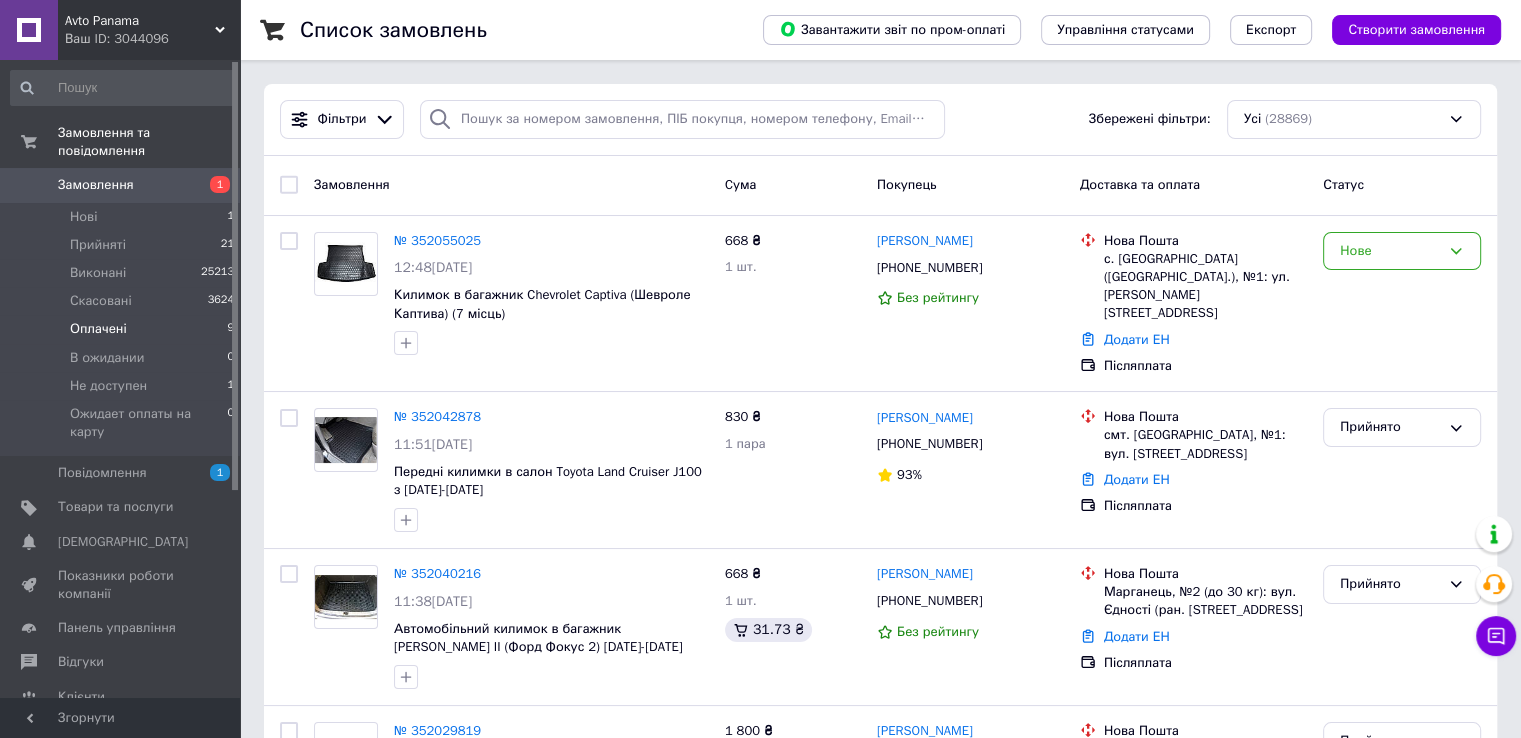 click on "Оплачені 9" at bounding box center [123, 329] 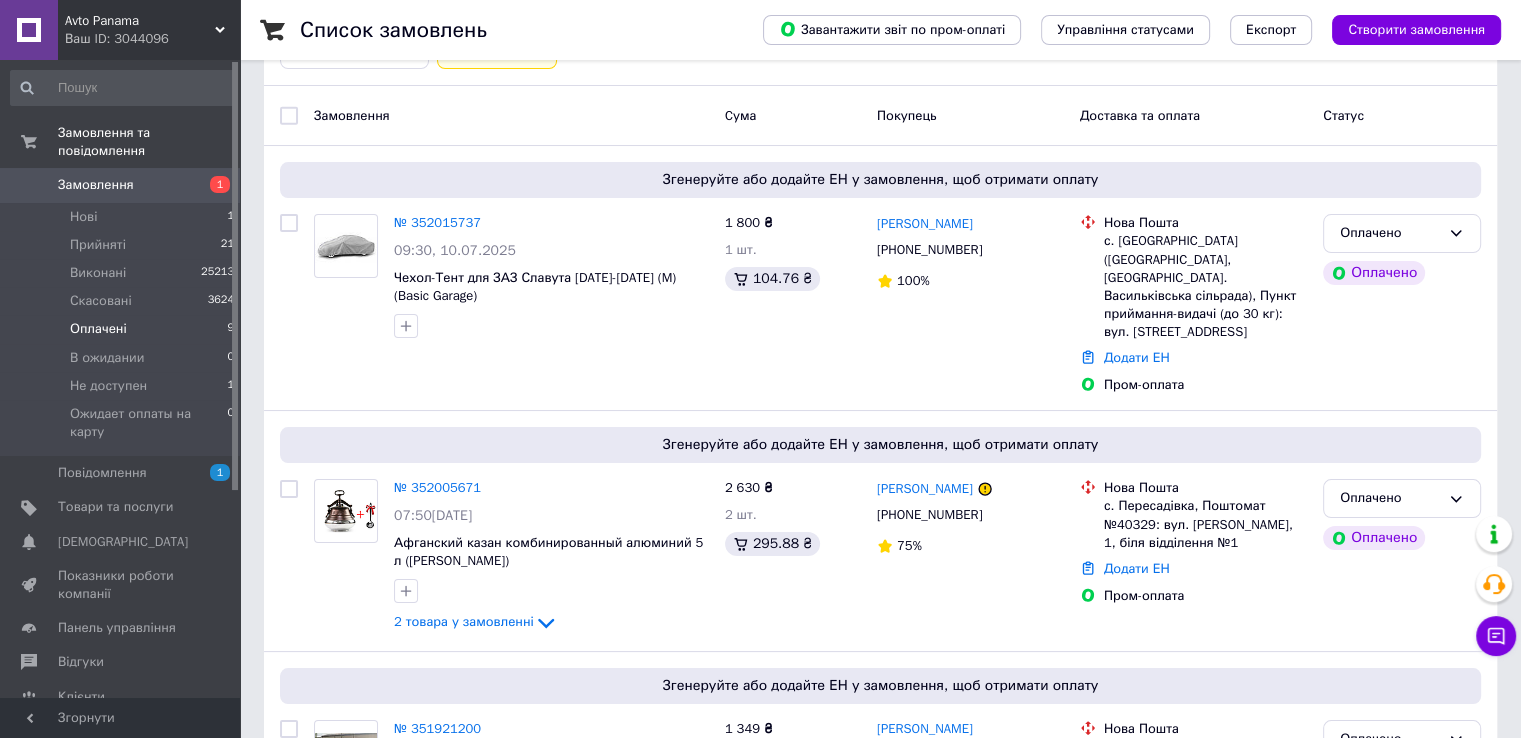 scroll, scrollTop: 134, scrollLeft: 0, axis: vertical 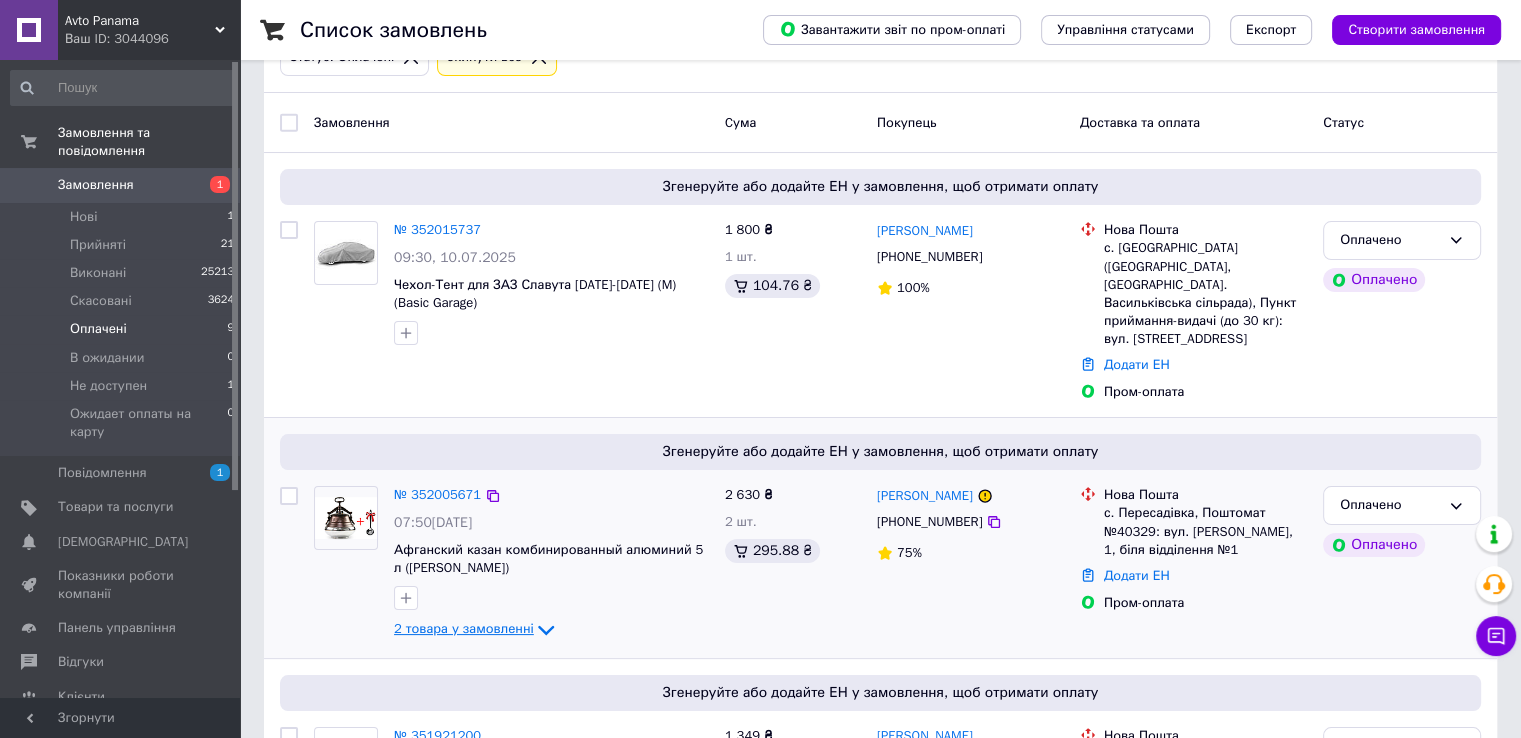 click on "2 товара у замовленні" at bounding box center (464, 629) 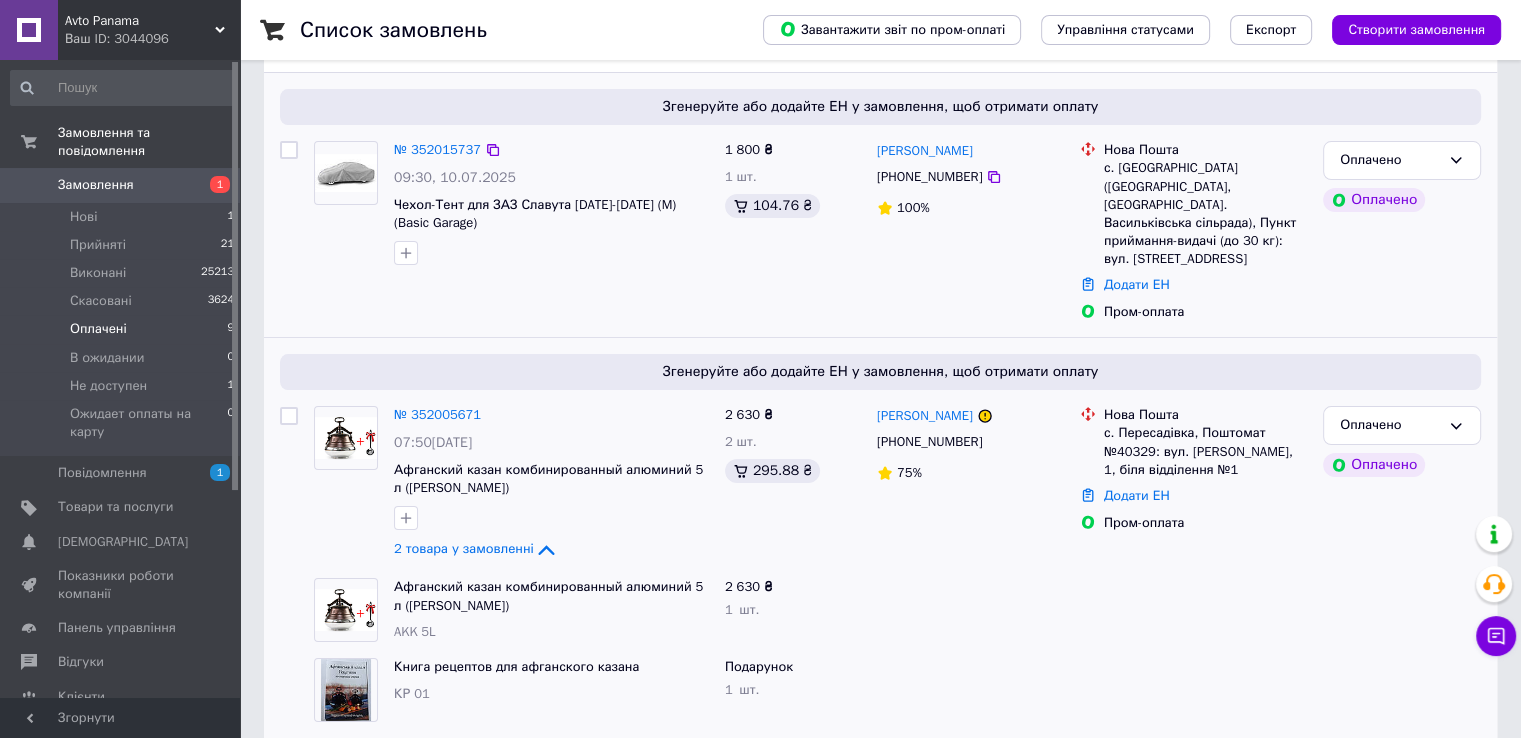 scroll, scrollTop: 0, scrollLeft: 0, axis: both 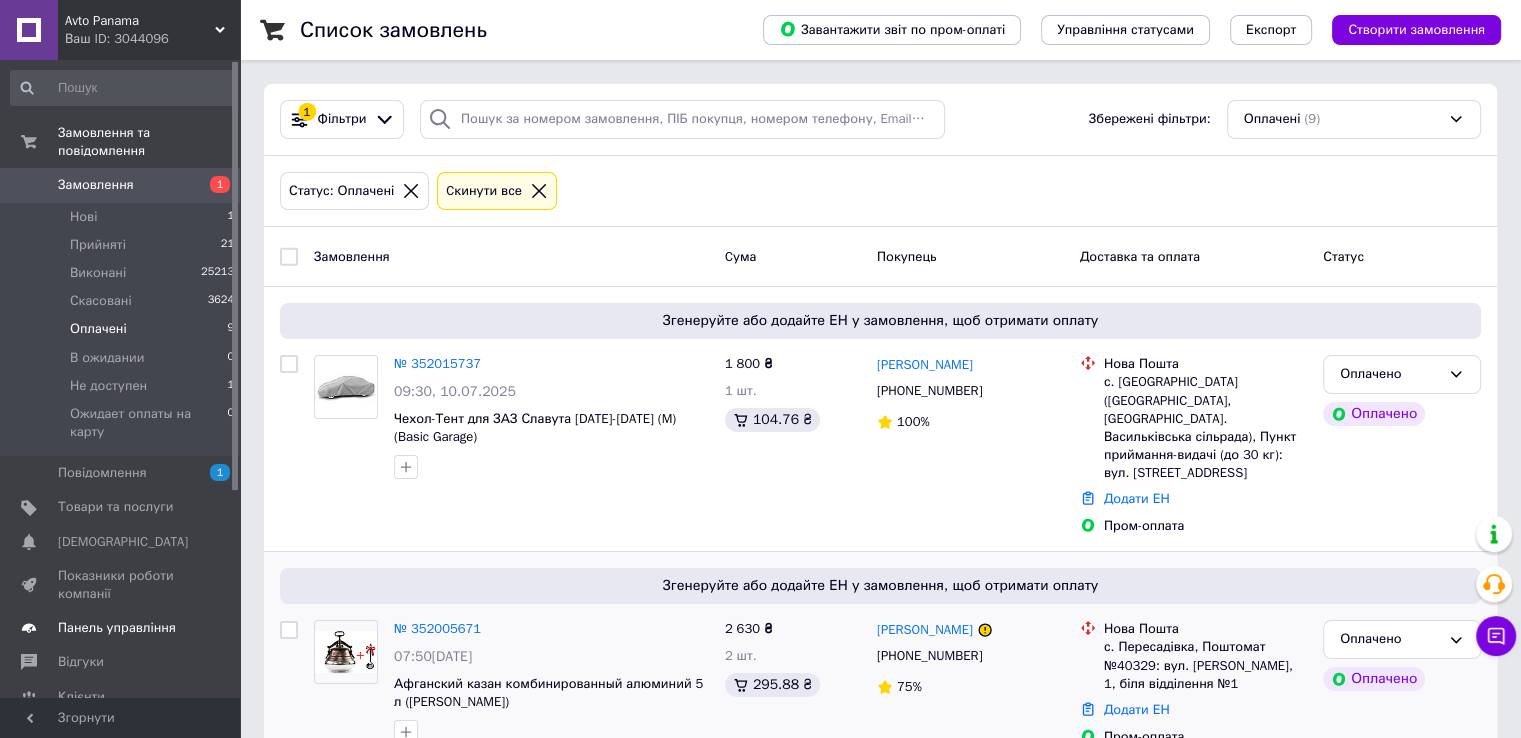 click on "Панель управління" at bounding box center (117, 628) 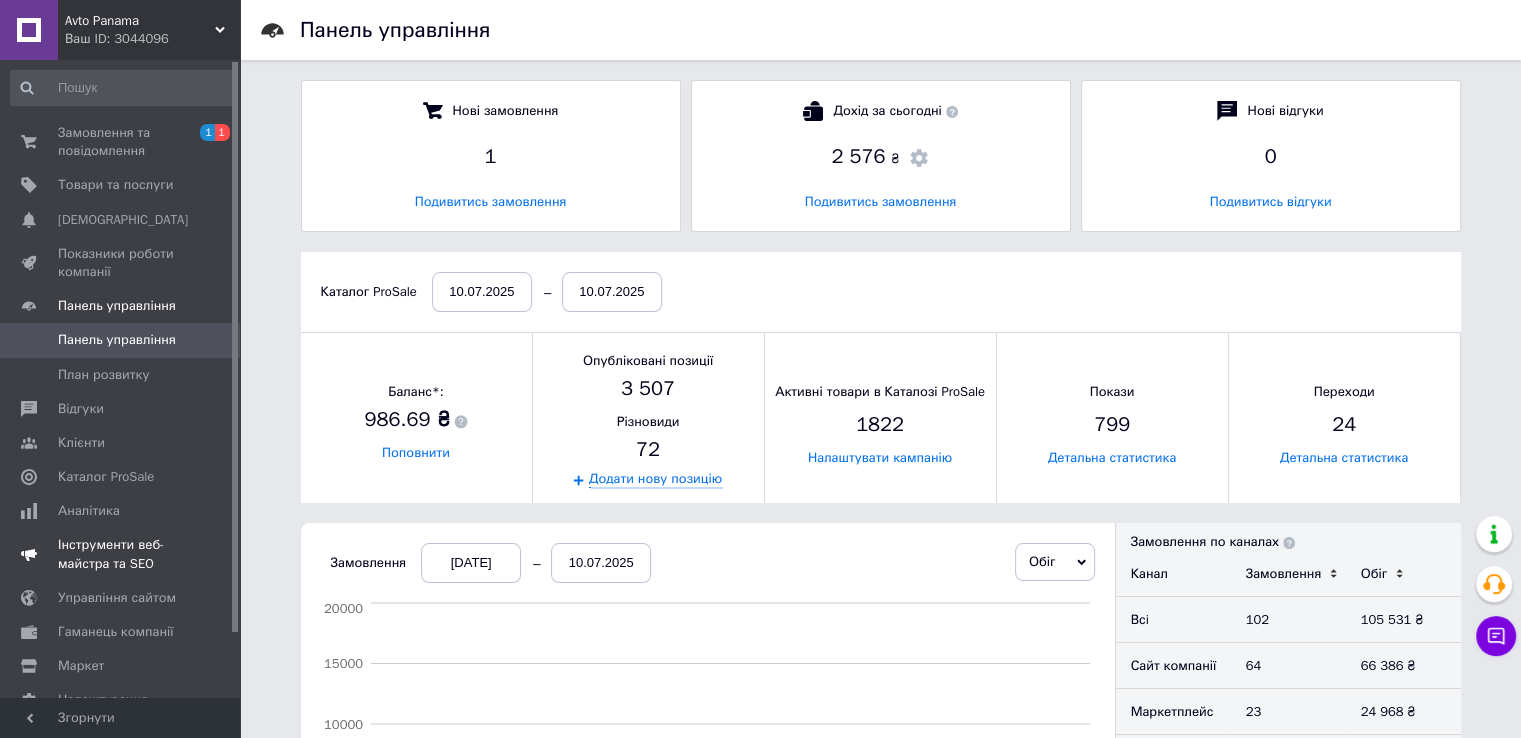 scroll, scrollTop: 10, scrollLeft: 9, axis: both 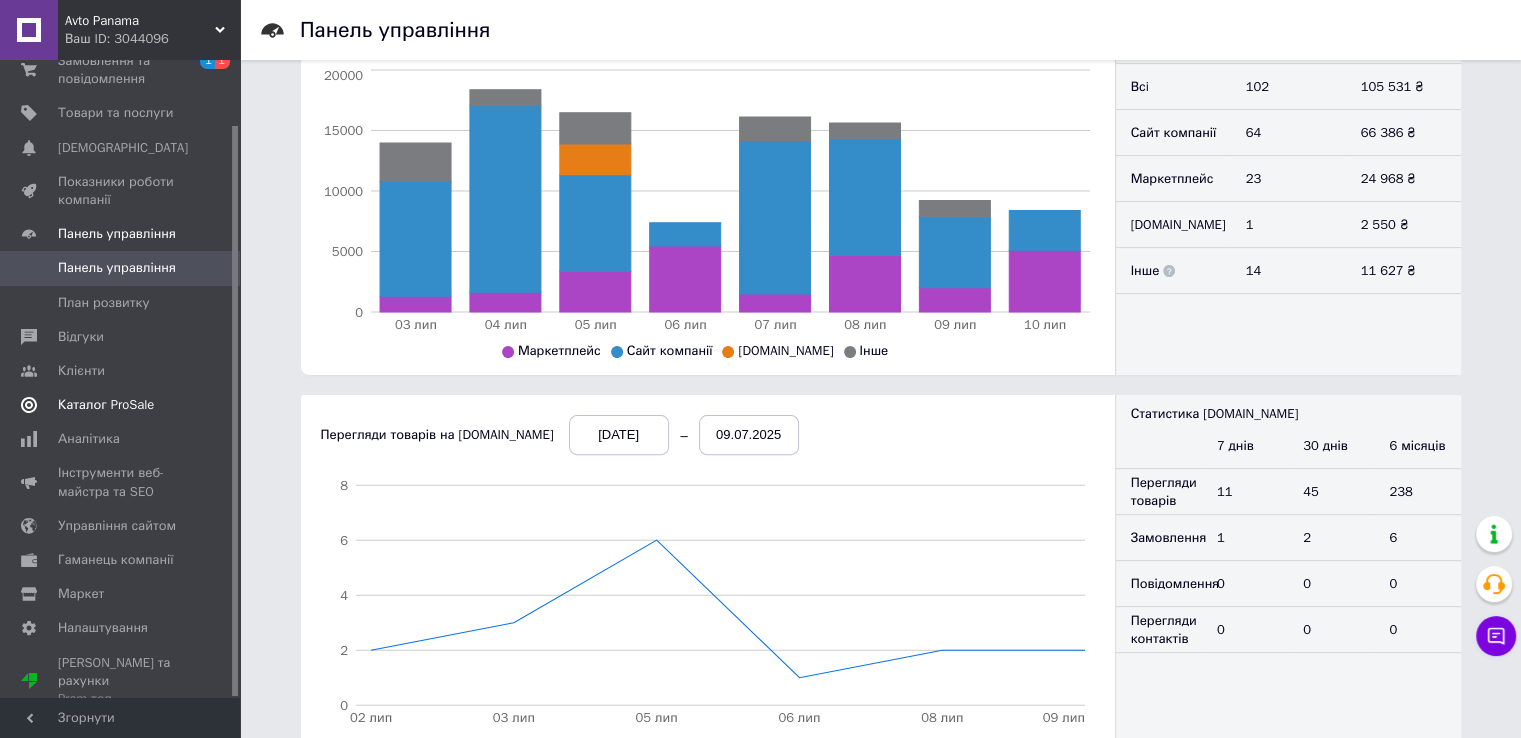 click on "Каталог ProSale" at bounding box center (106, 405) 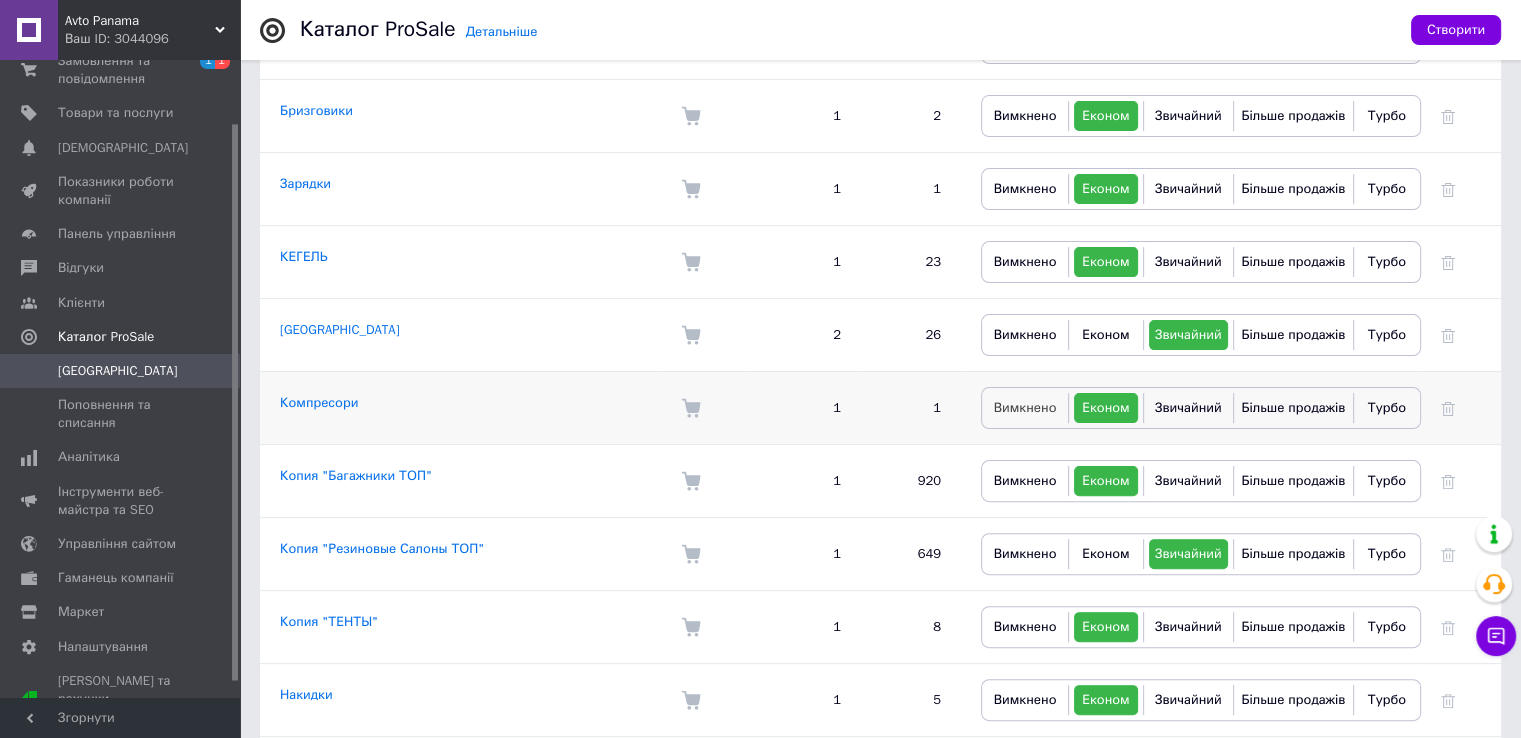 scroll, scrollTop: 466, scrollLeft: 0, axis: vertical 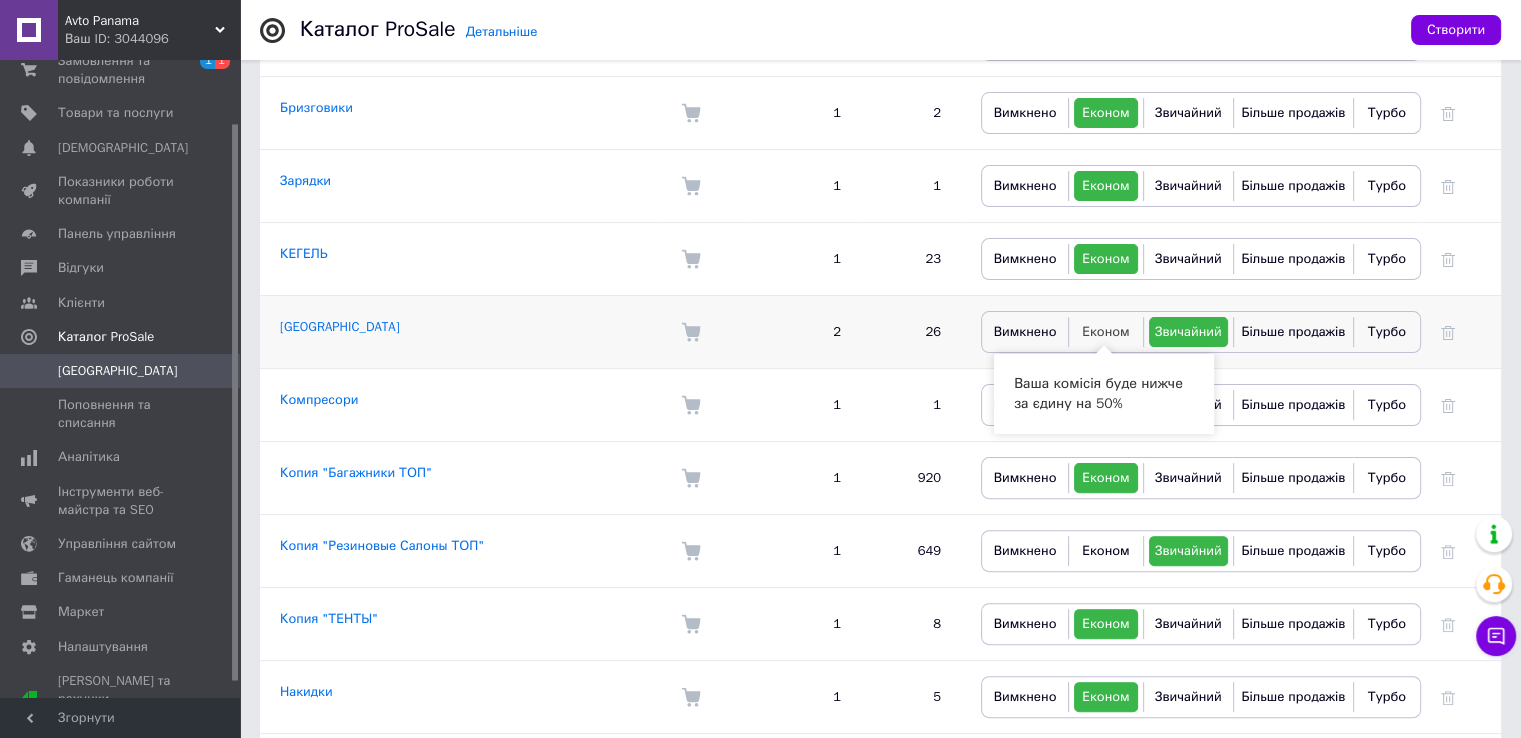 click on "Економ" at bounding box center (1106, 331) 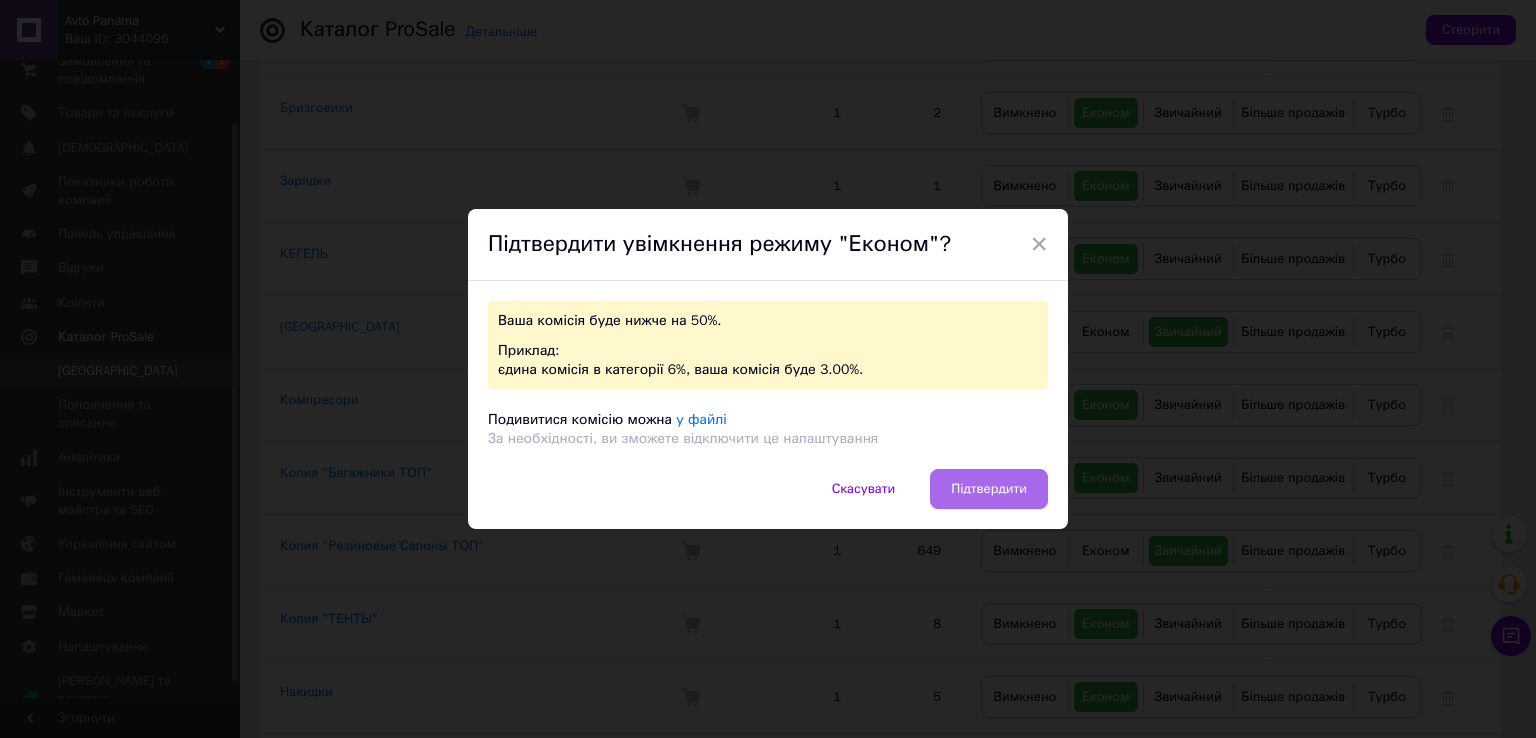 click on "Підтвердити" at bounding box center (989, 489) 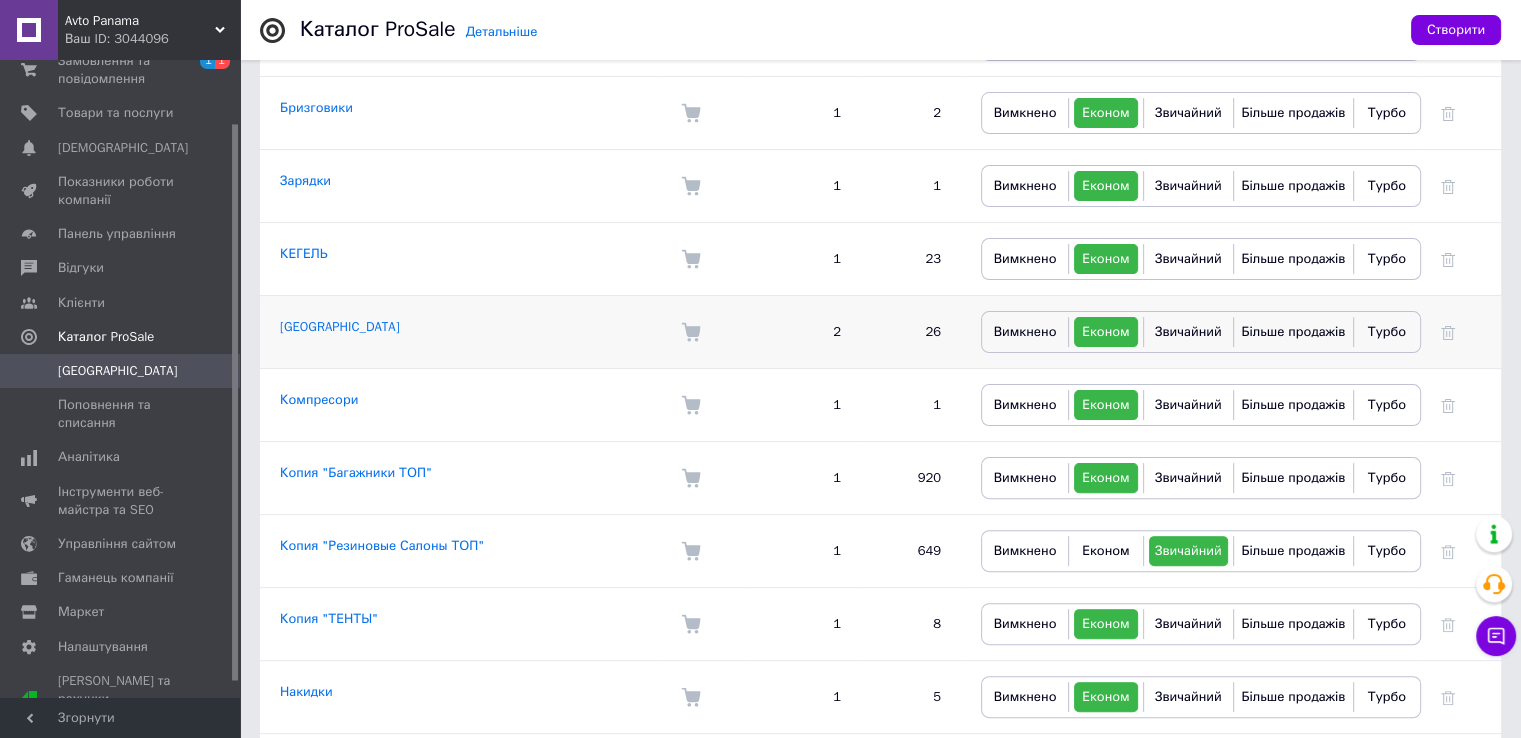 click on "[GEOGRAPHIC_DATA]" at bounding box center [460, 331] 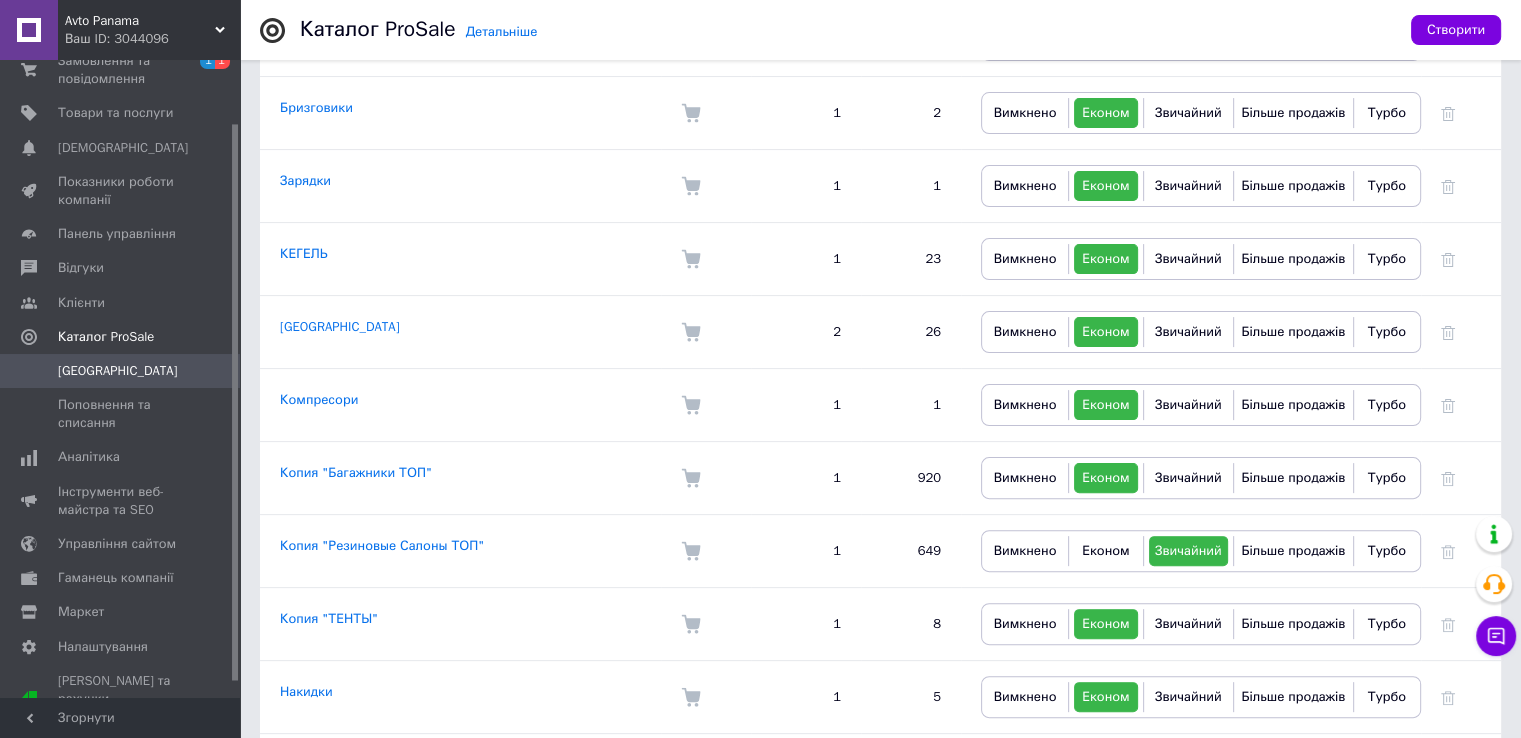 click on "[GEOGRAPHIC_DATA]" at bounding box center (340, 326) 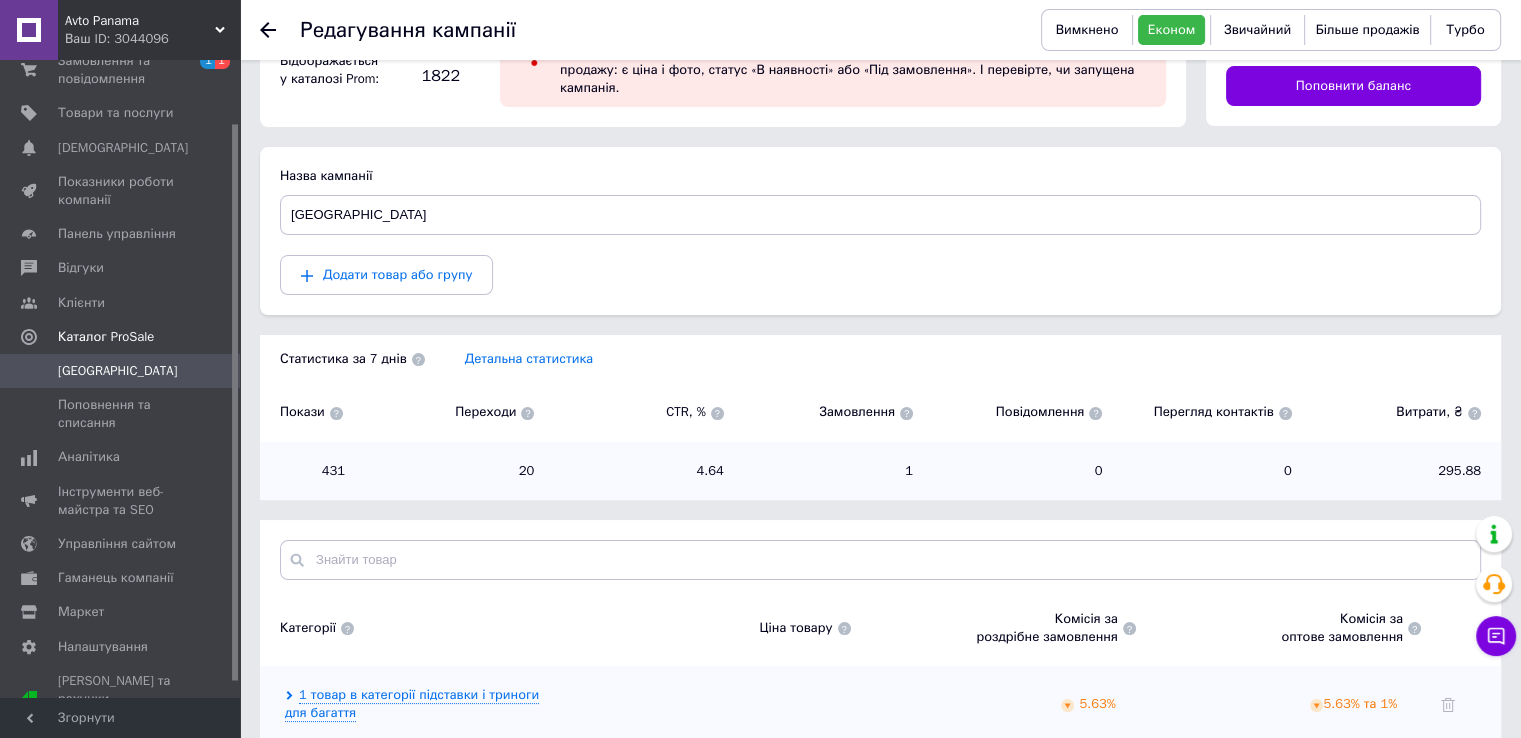 scroll, scrollTop: 232, scrollLeft: 0, axis: vertical 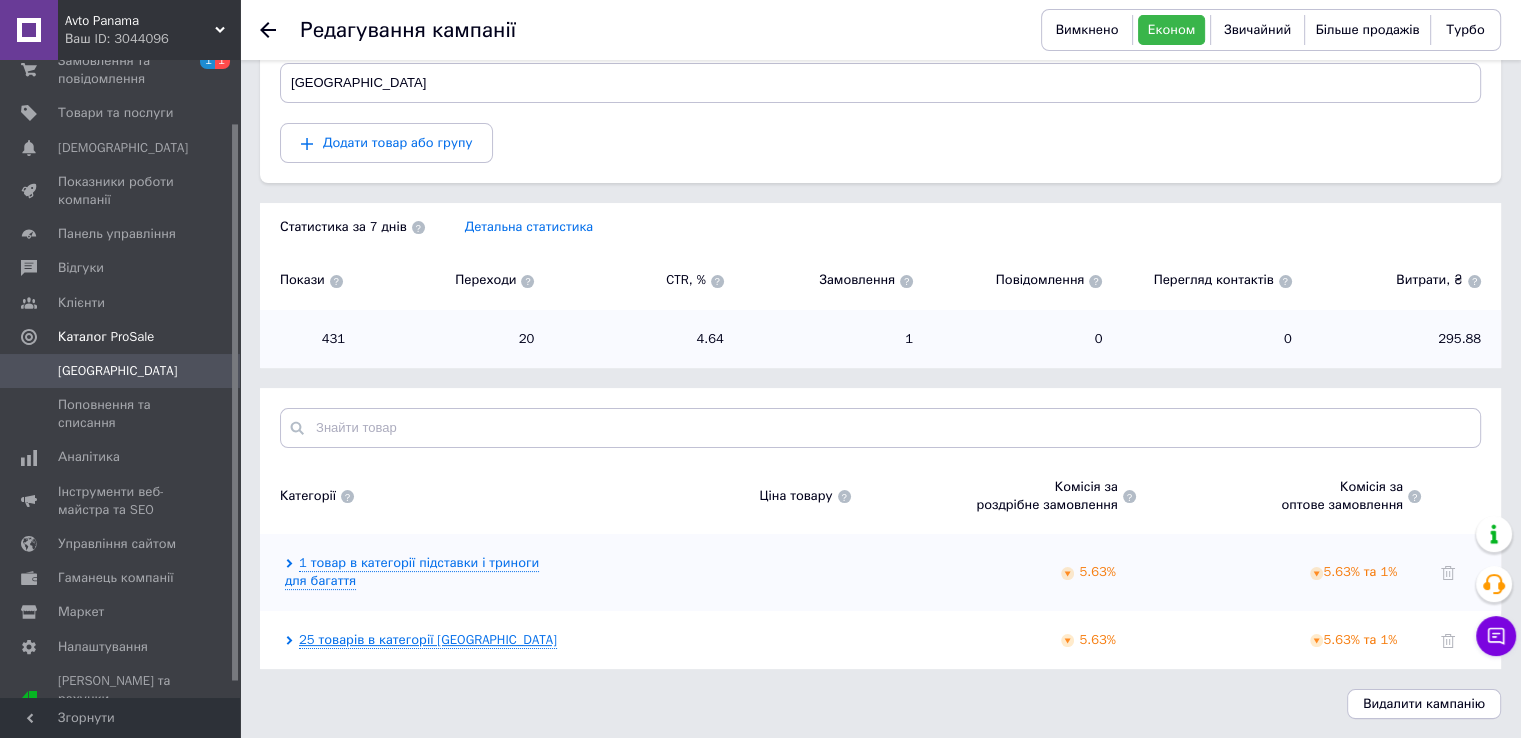 click on "25 товарів в категорії [GEOGRAPHIC_DATA]" at bounding box center (428, 640) 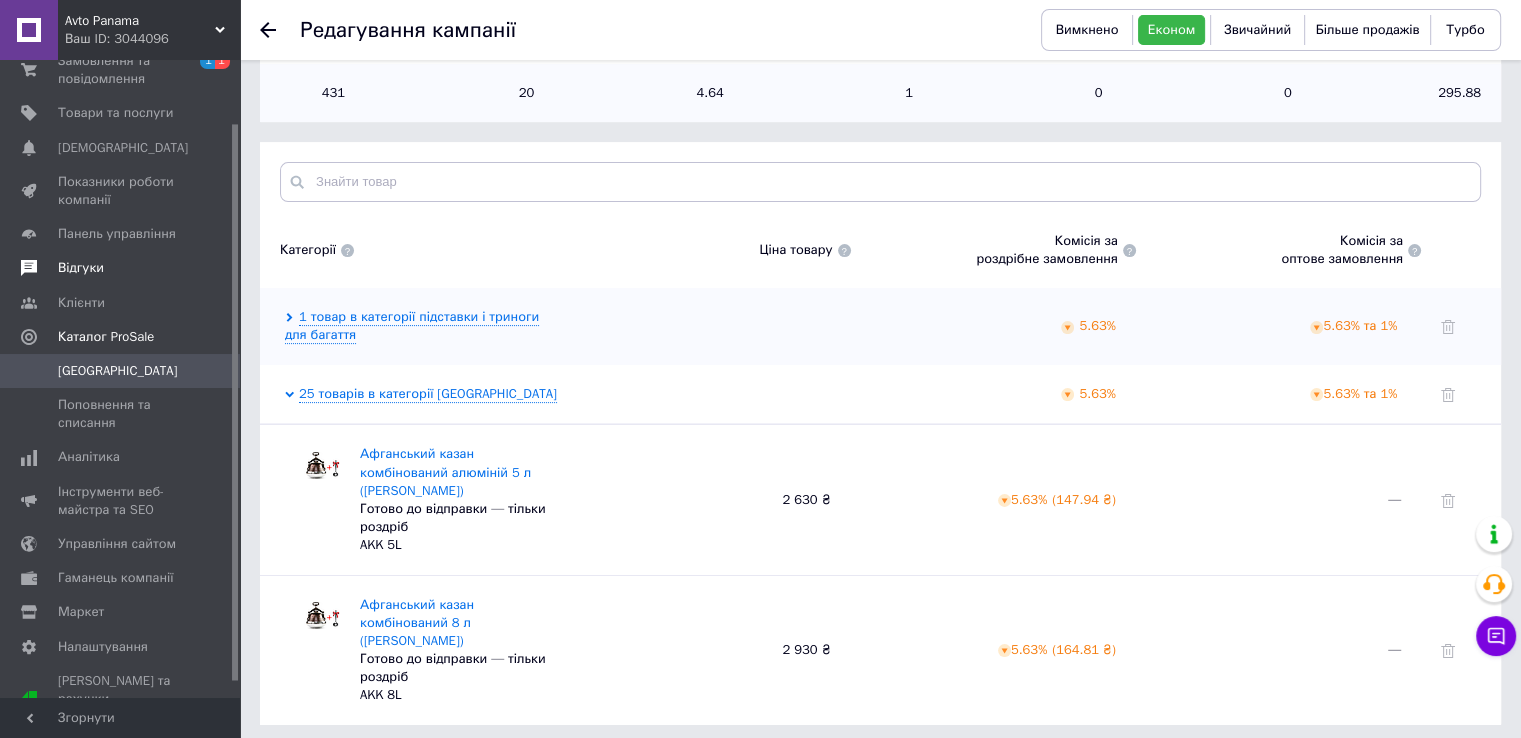 scroll, scrollTop: 467, scrollLeft: 0, axis: vertical 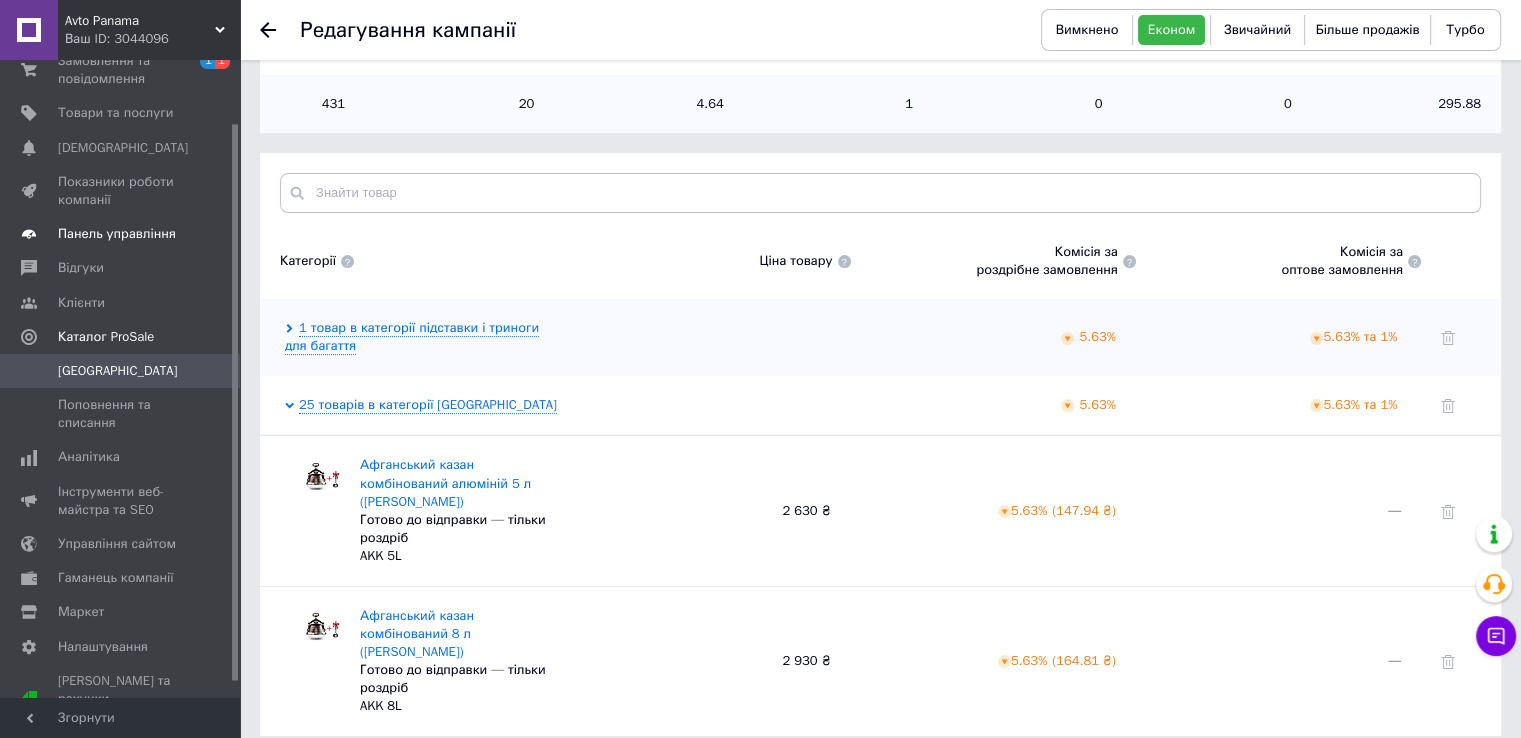 click on "Панель управління" at bounding box center [117, 234] 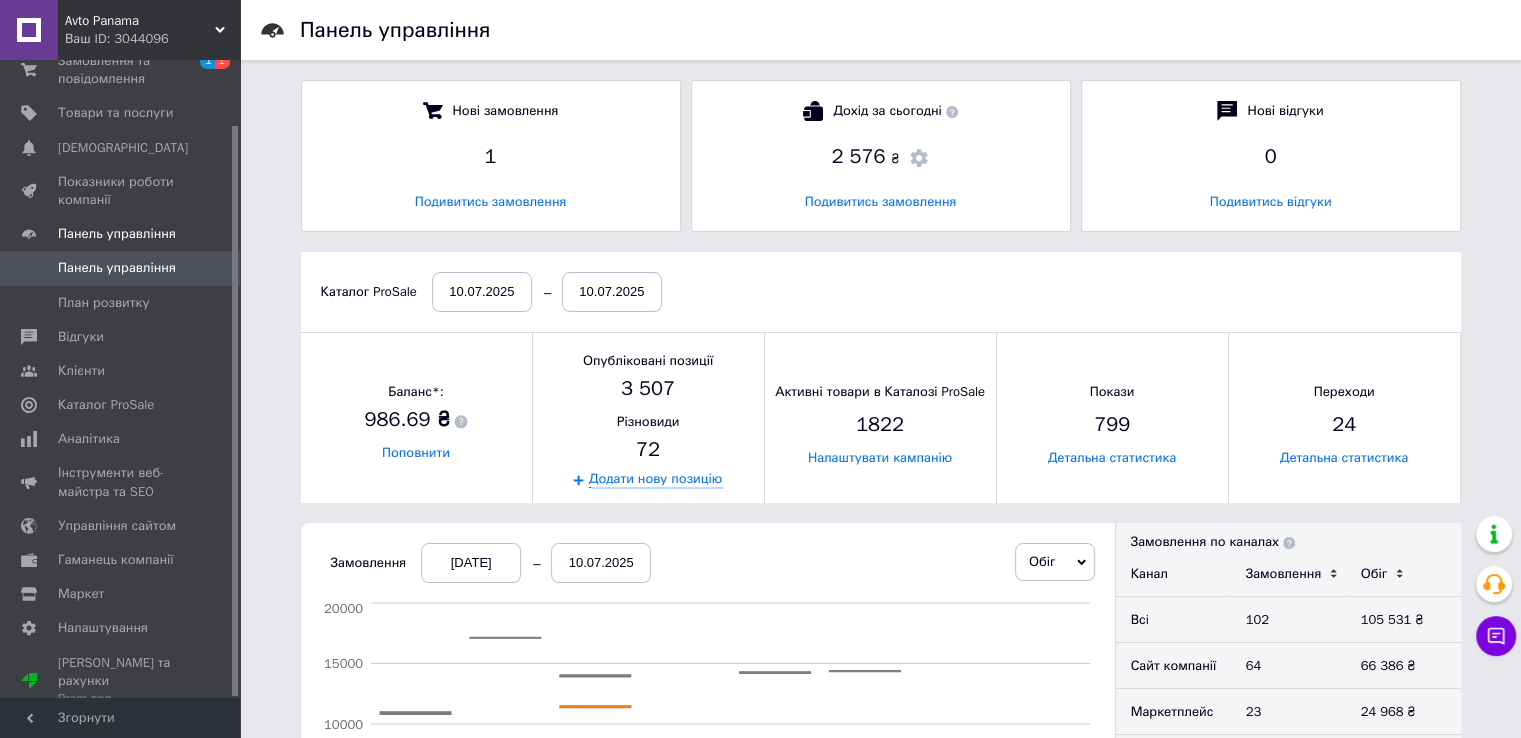 scroll, scrollTop: 10, scrollLeft: 9, axis: both 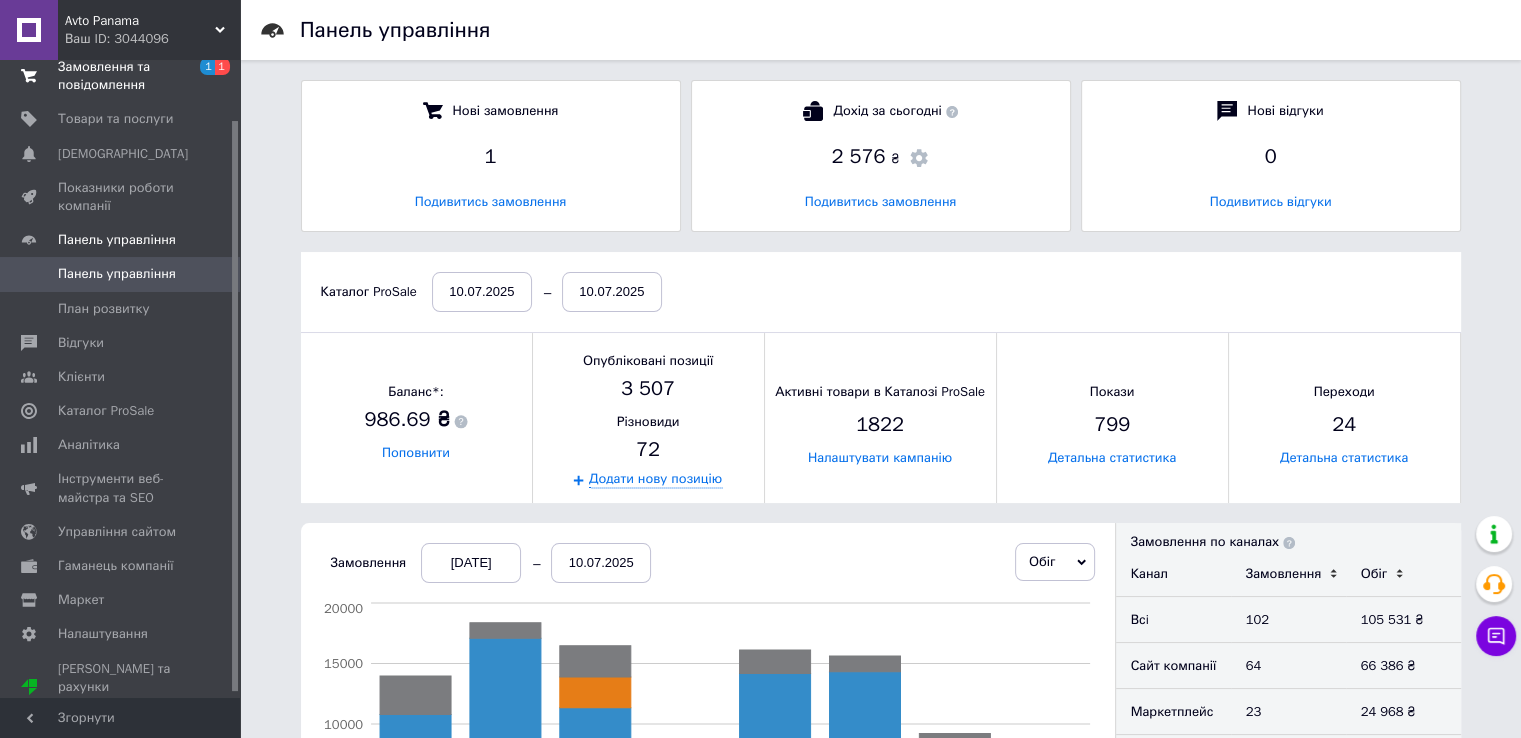 click on "Замовлення та повідомлення" at bounding box center [121, 76] 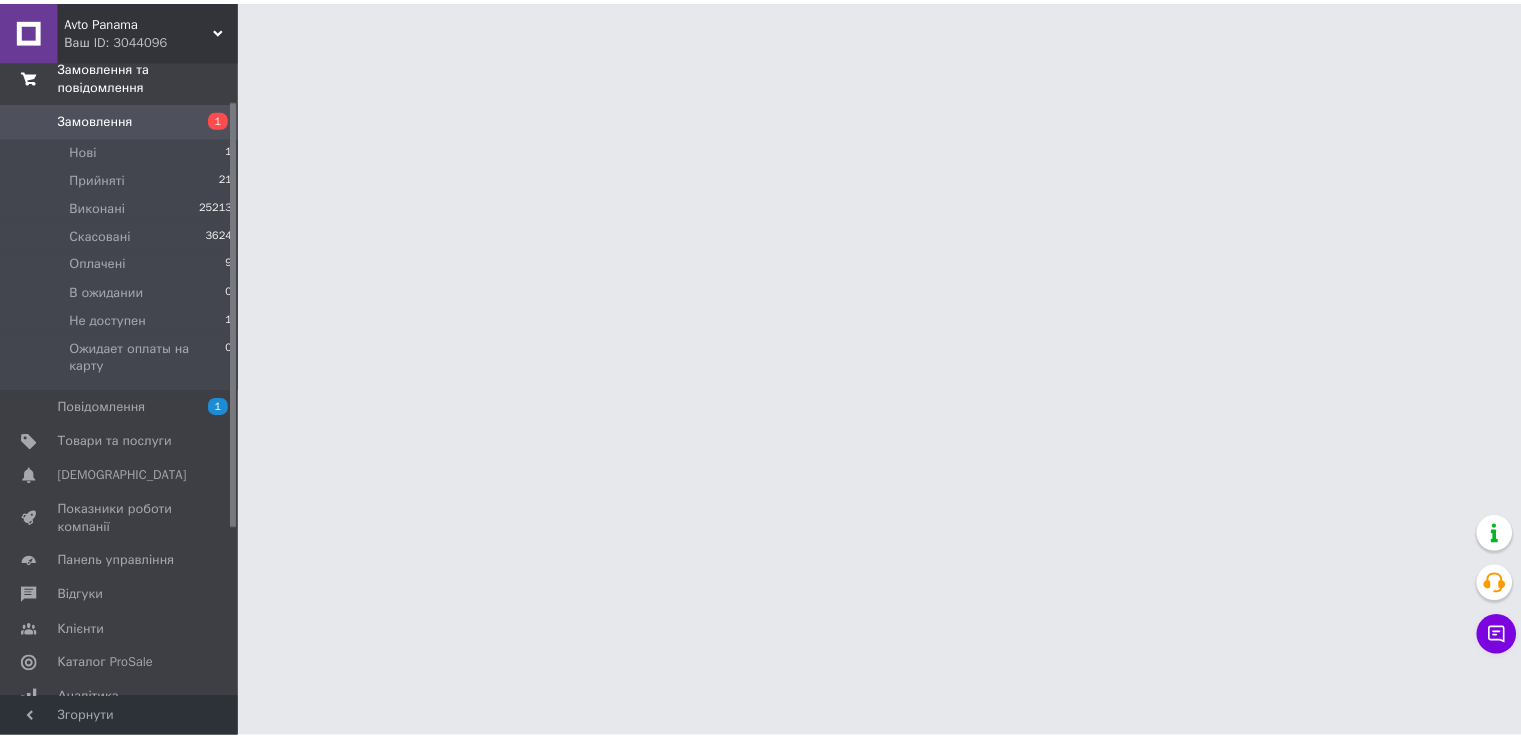 scroll, scrollTop: 56, scrollLeft: 0, axis: vertical 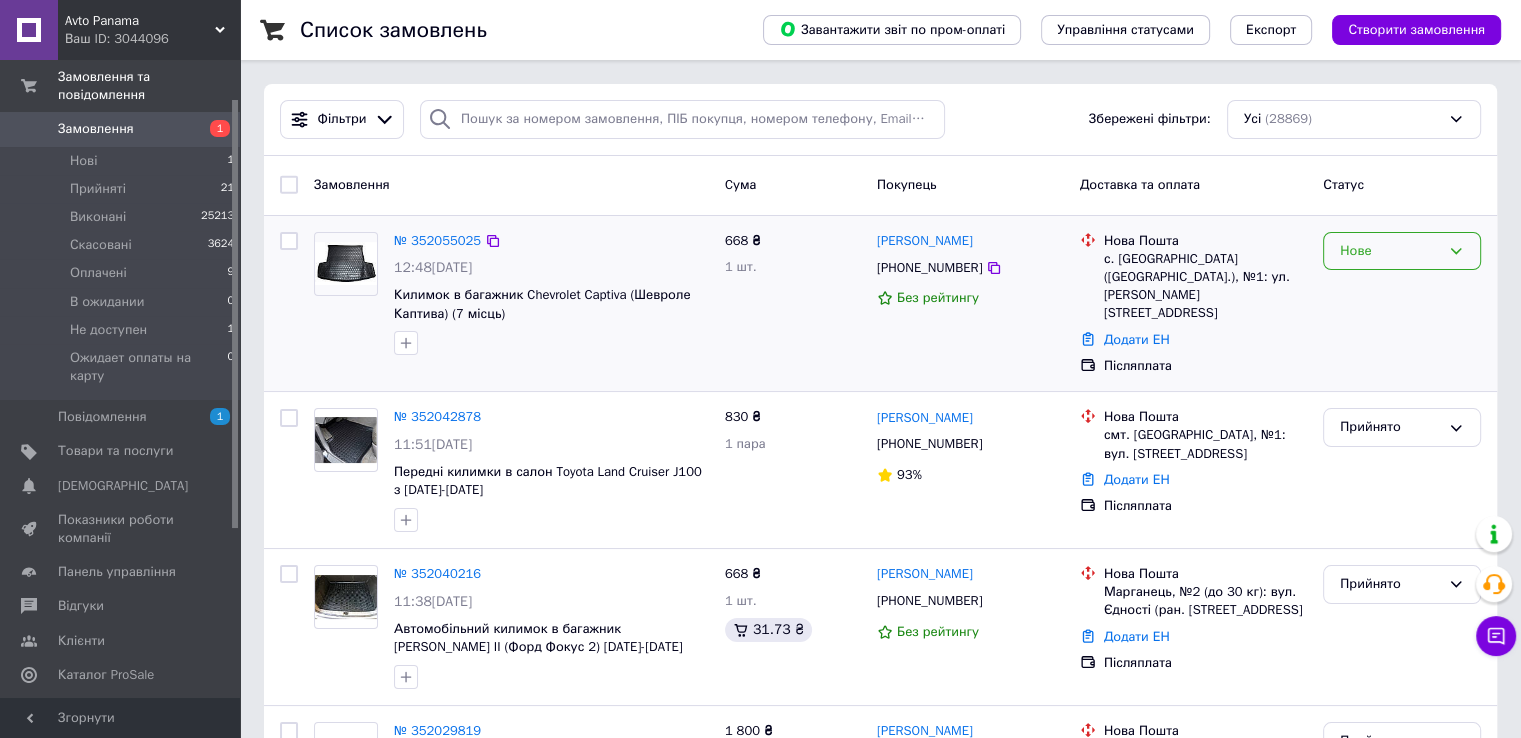 click on "Нове" at bounding box center [1390, 251] 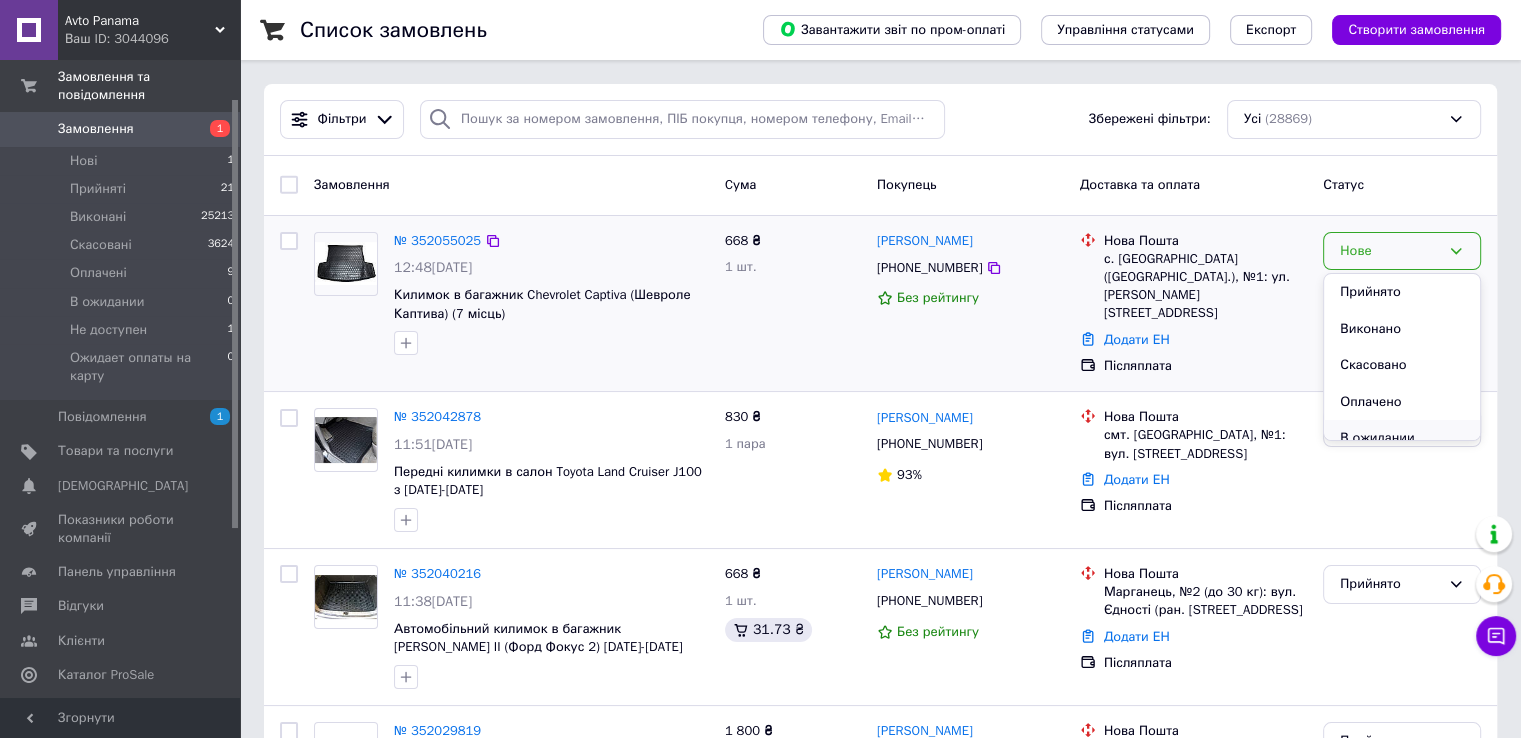 scroll, scrollTop: 110, scrollLeft: 0, axis: vertical 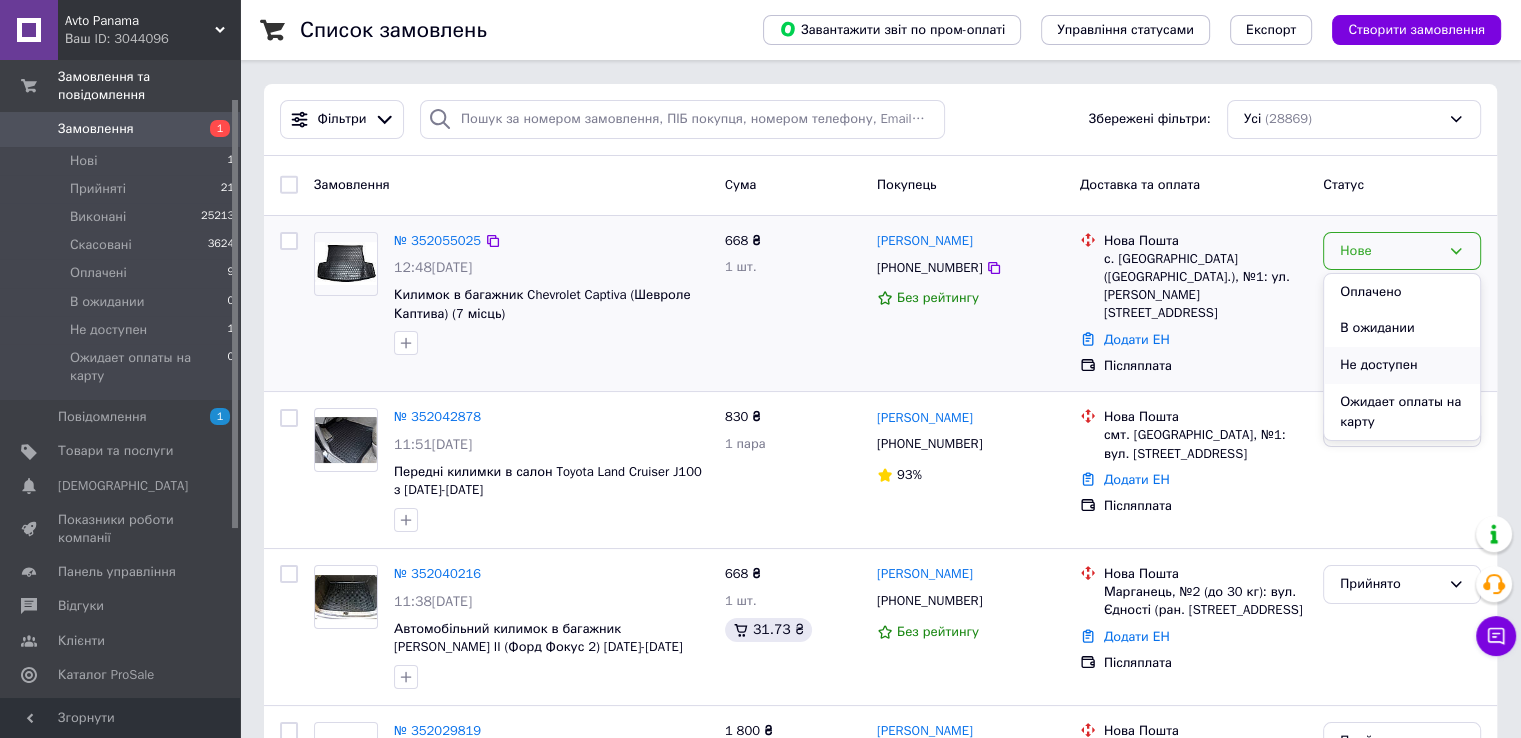 click on "Не доступен" at bounding box center [1402, 365] 